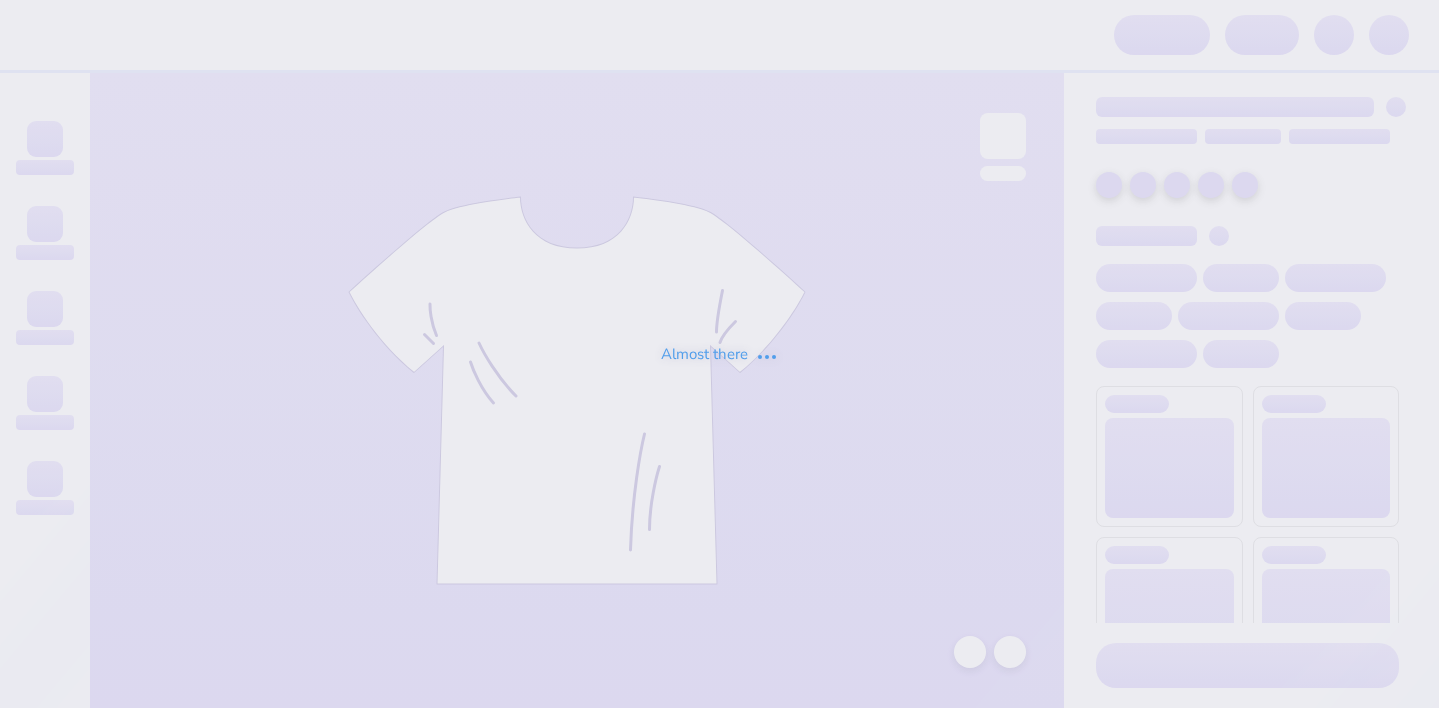 scroll, scrollTop: 0, scrollLeft: 0, axis: both 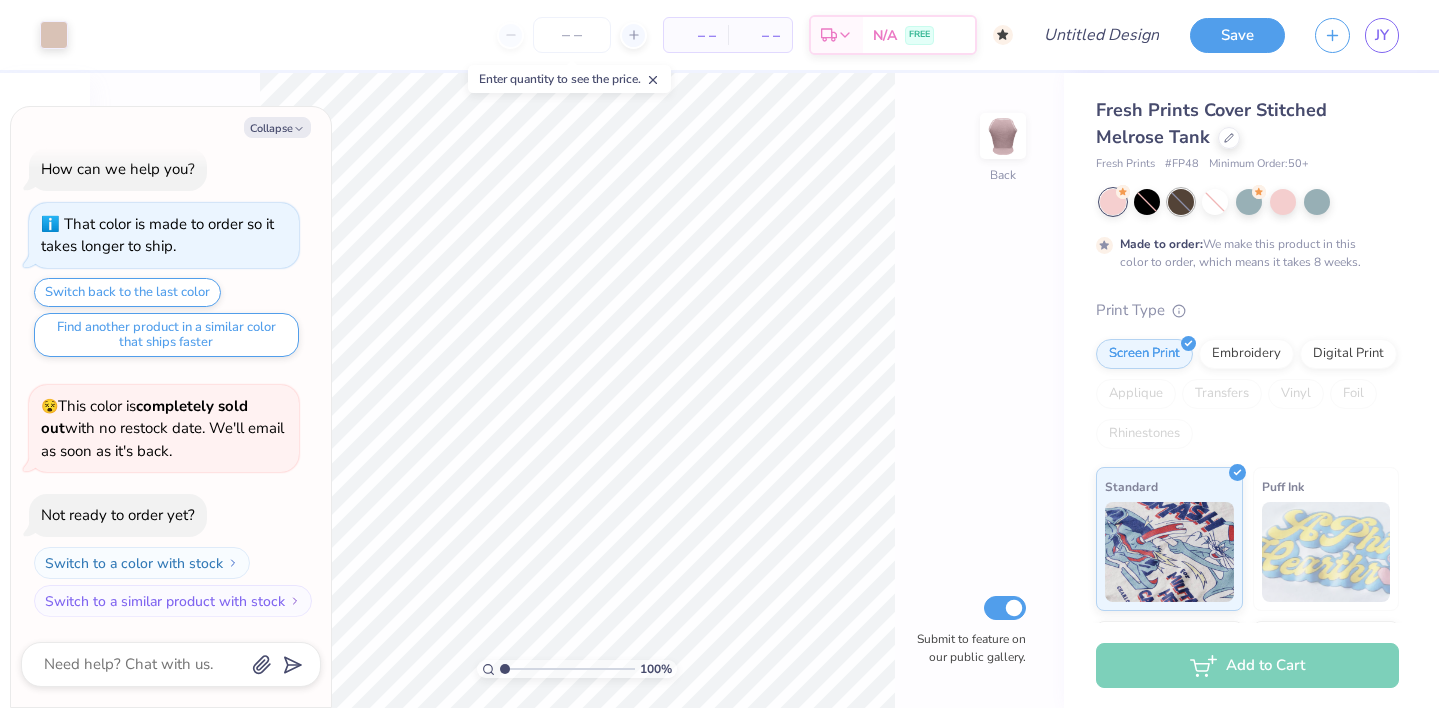 click at bounding box center [1181, 202] 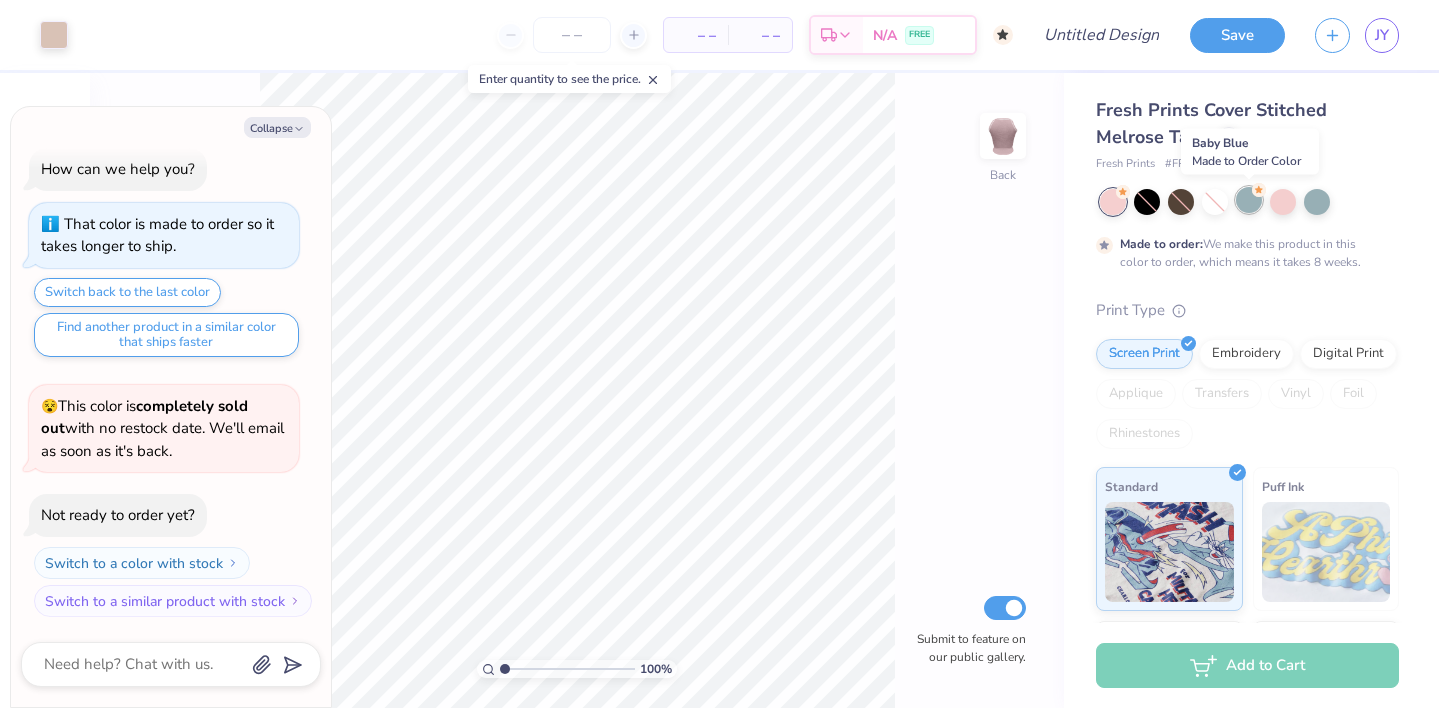 click at bounding box center [1249, 200] 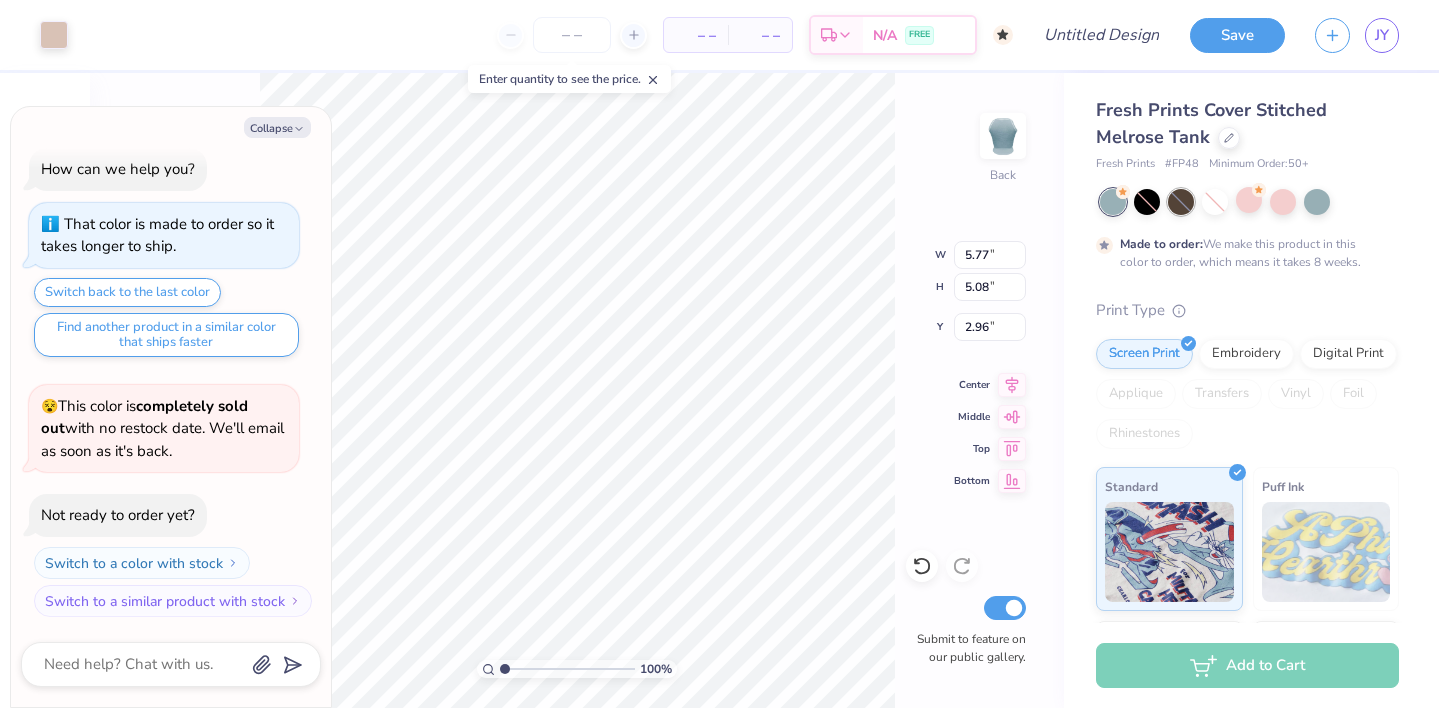 click at bounding box center (1181, 202) 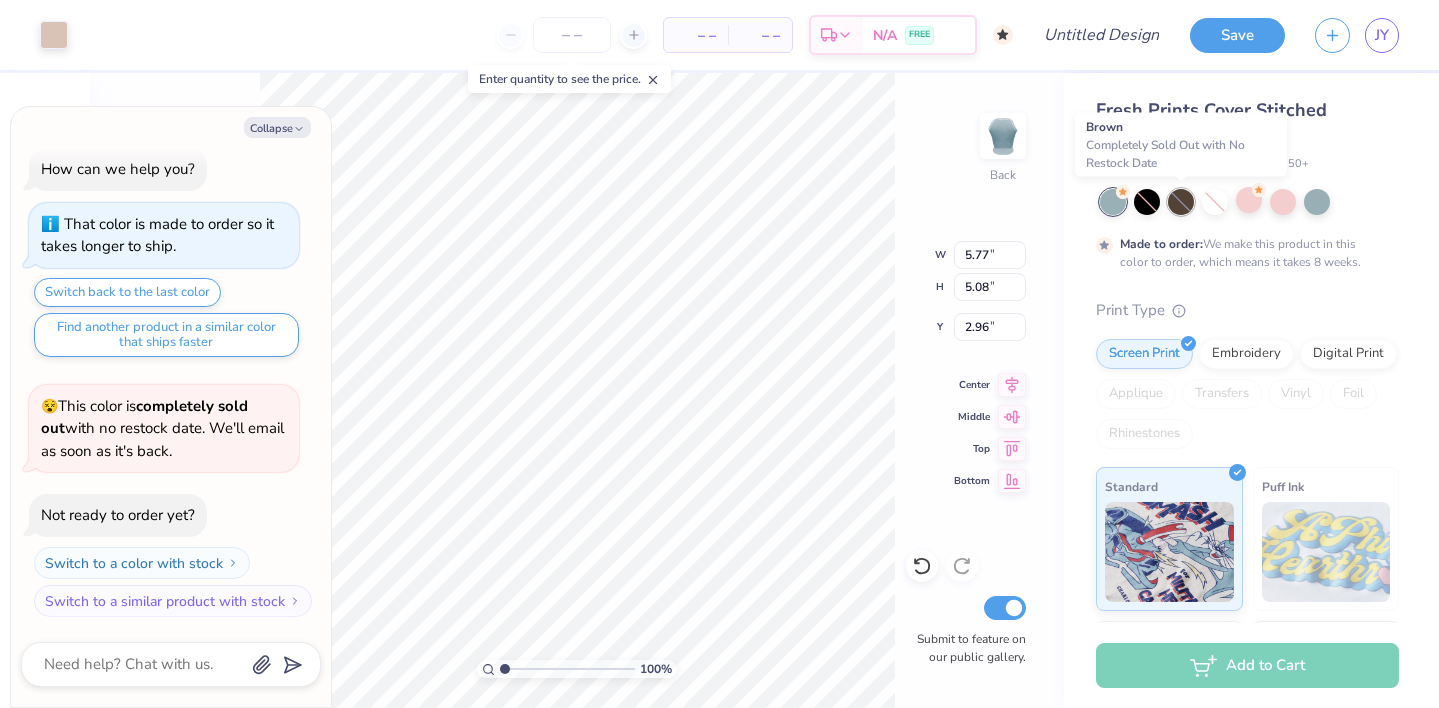 click at bounding box center (1181, 202) 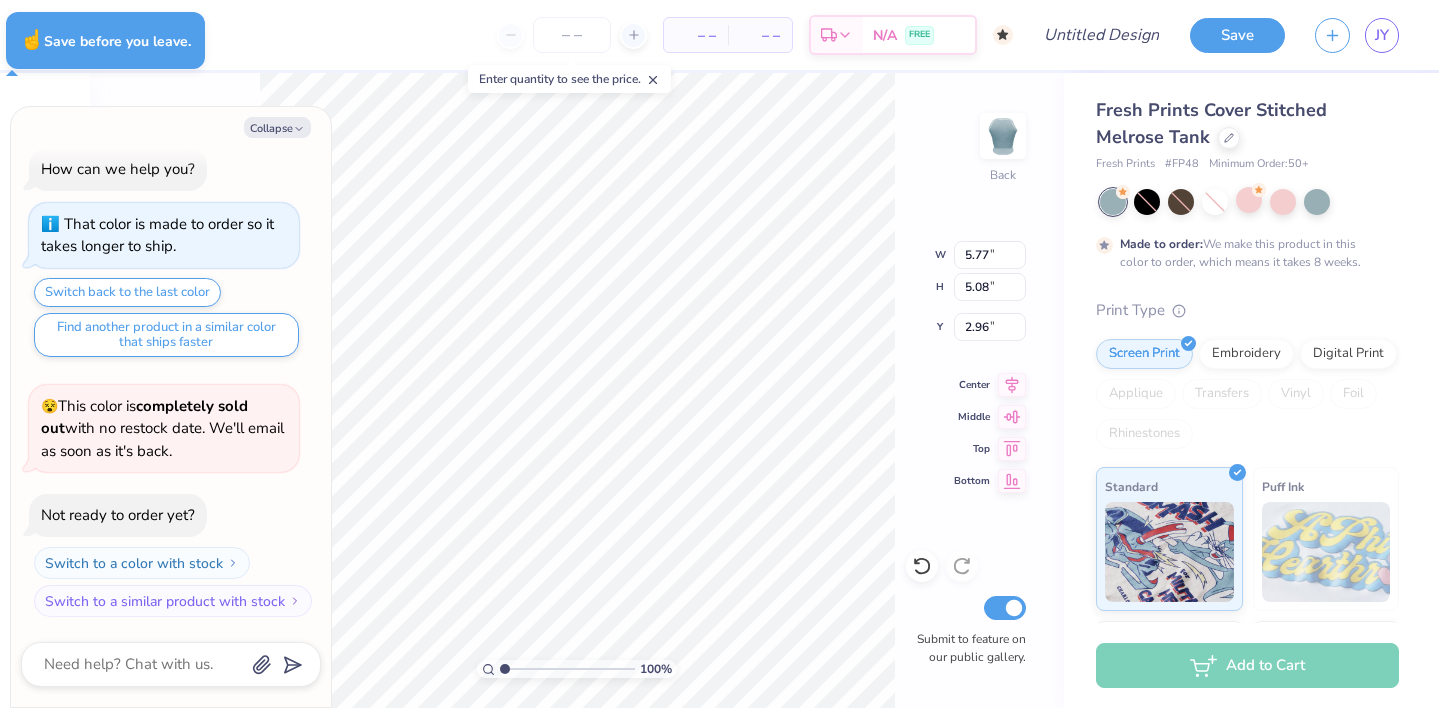 type on "x" 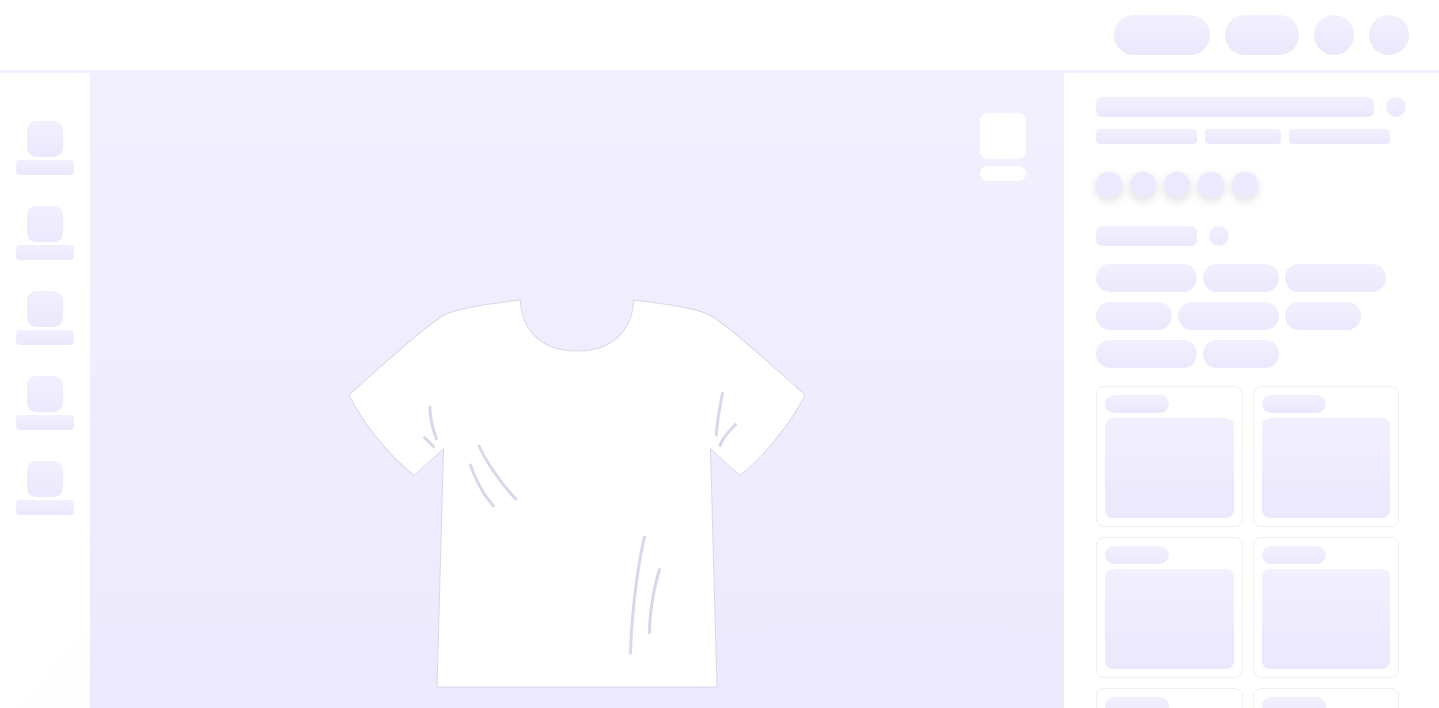 scroll, scrollTop: 0, scrollLeft: 0, axis: both 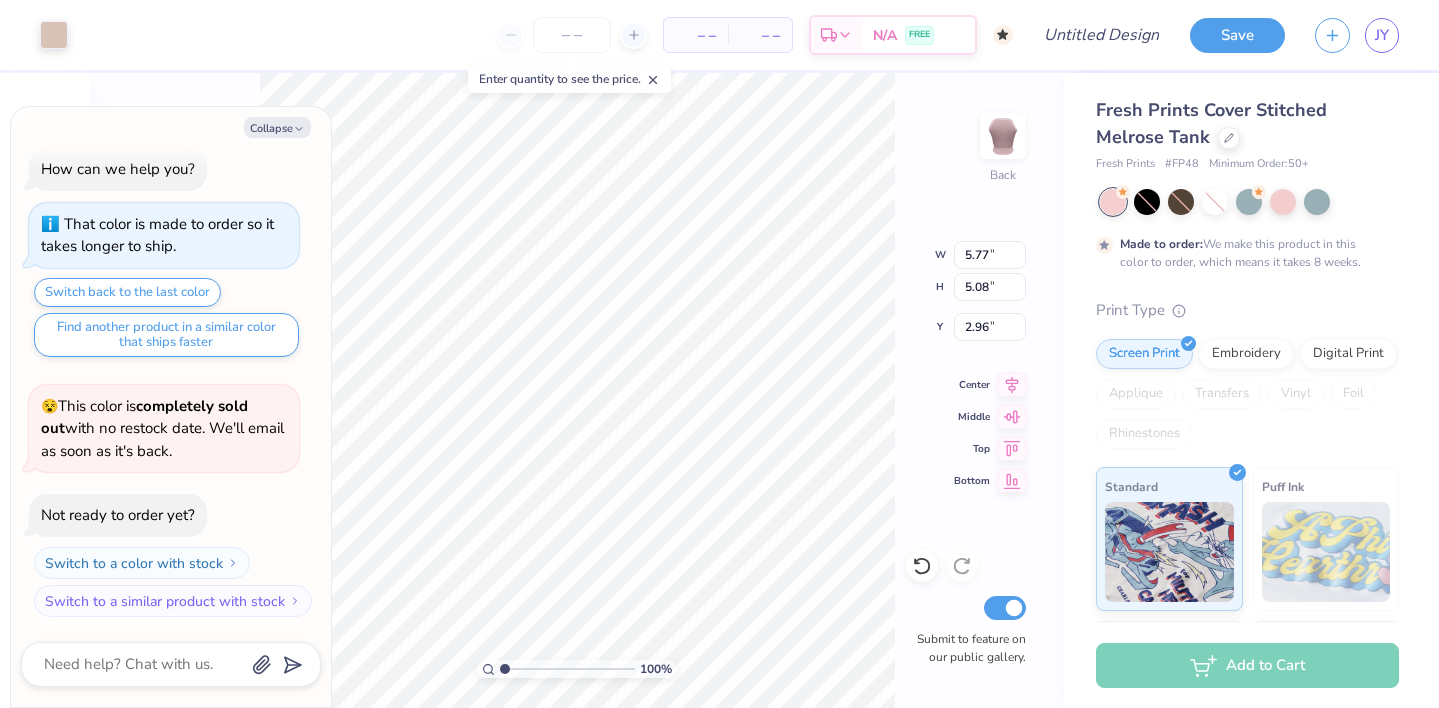 click on "Collapse How can we help you? That color is made to order so it takes longer to ship. Switch back to the last color Find another product in a similar color that ships faster 😵 This color is  completely sold out  with no restock date. We'll email as soon as it's back. Not ready to order yet? Switch to a color with stock Switch to a similar product with stock" at bounding box center [171, 407] 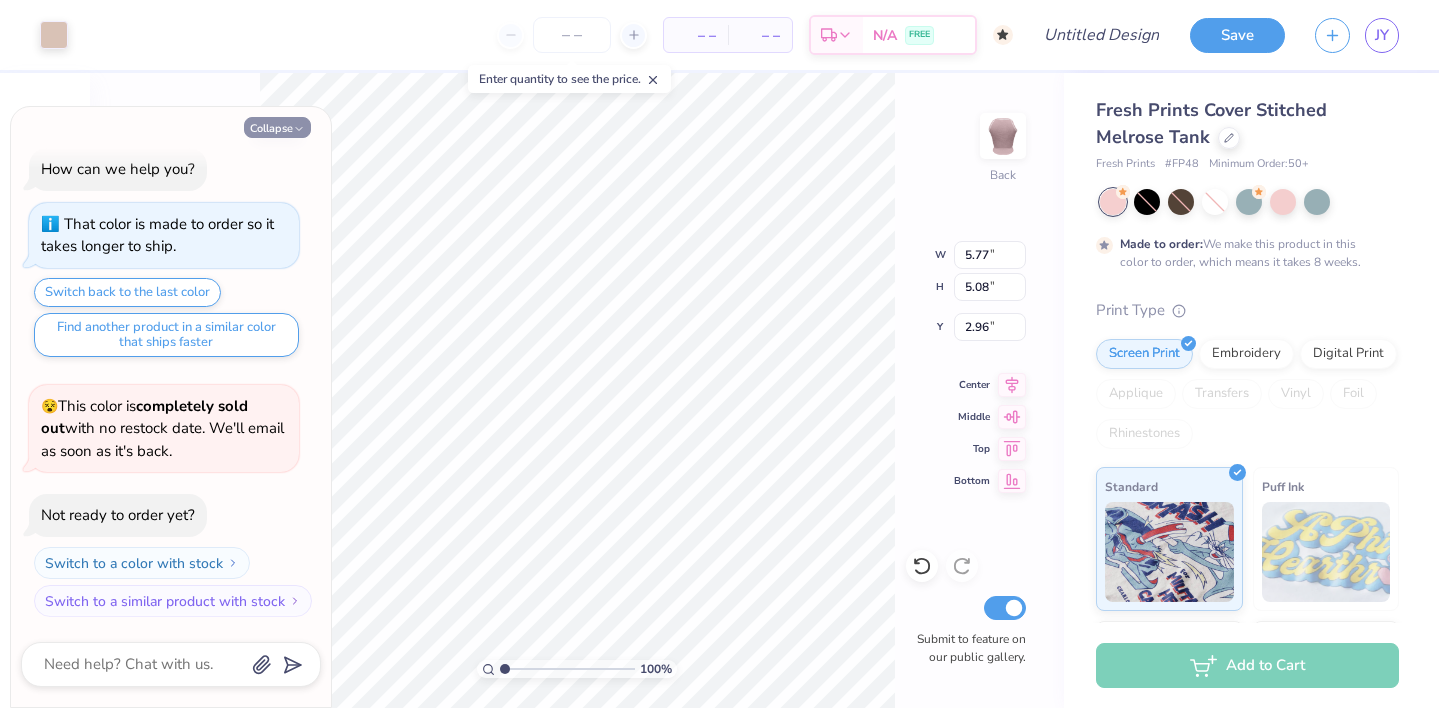 click on "Collapse" at bounding box center (277, 127) 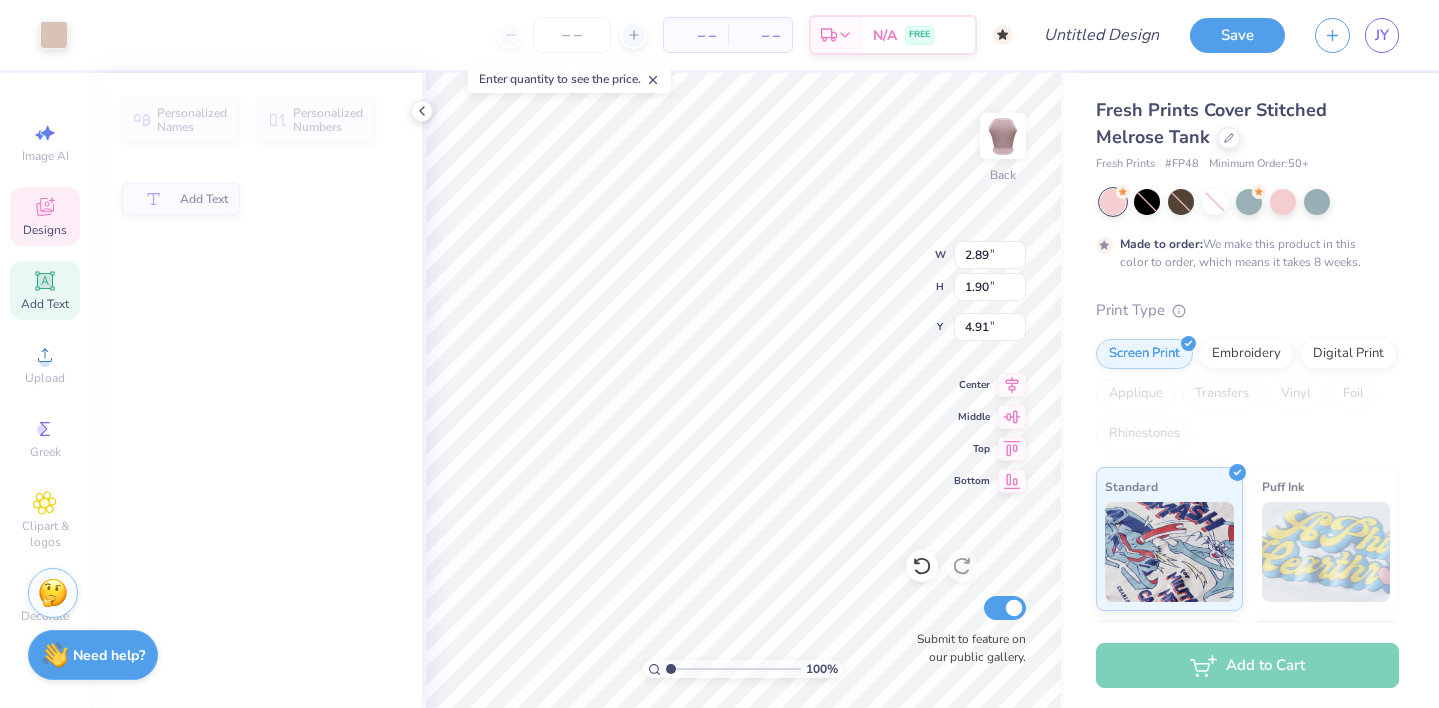 type on "2.89" 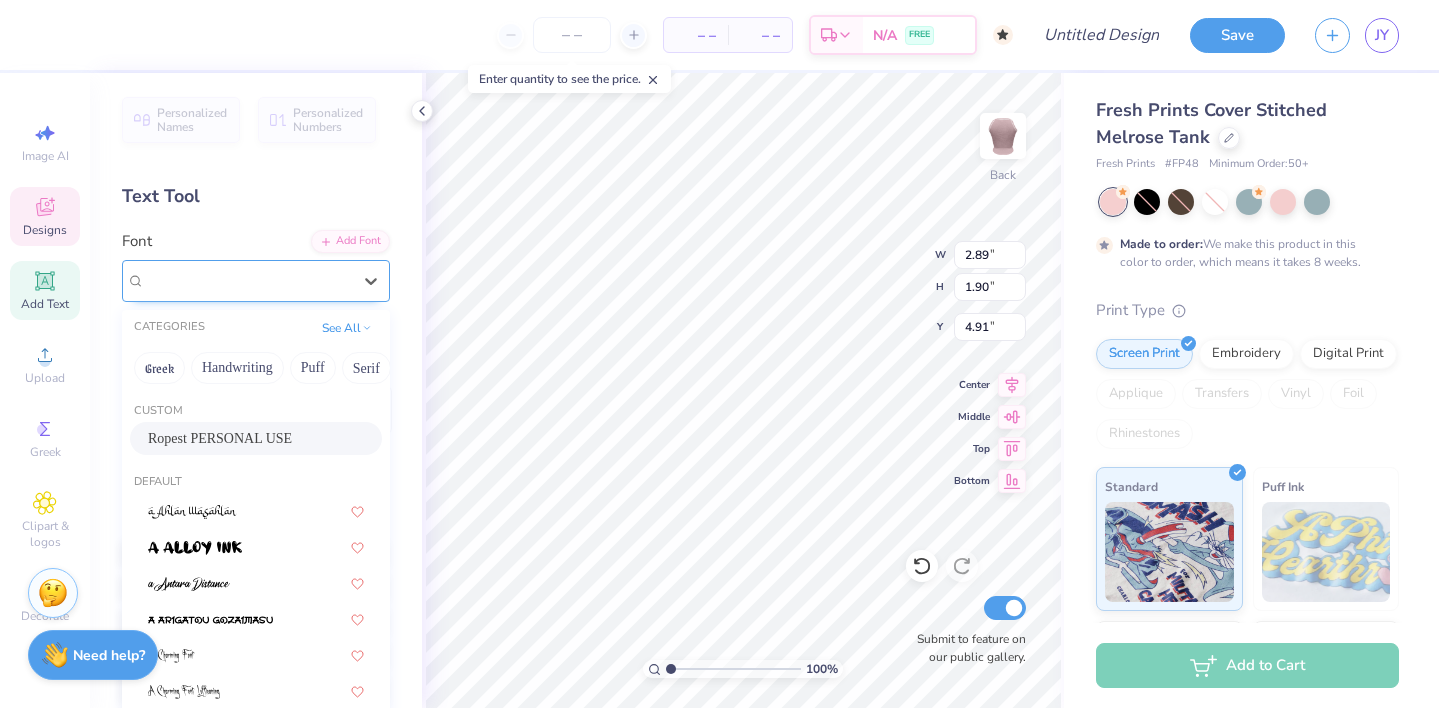 click on "Ropest PERSONAL USE" at bounding box center (248, 280) 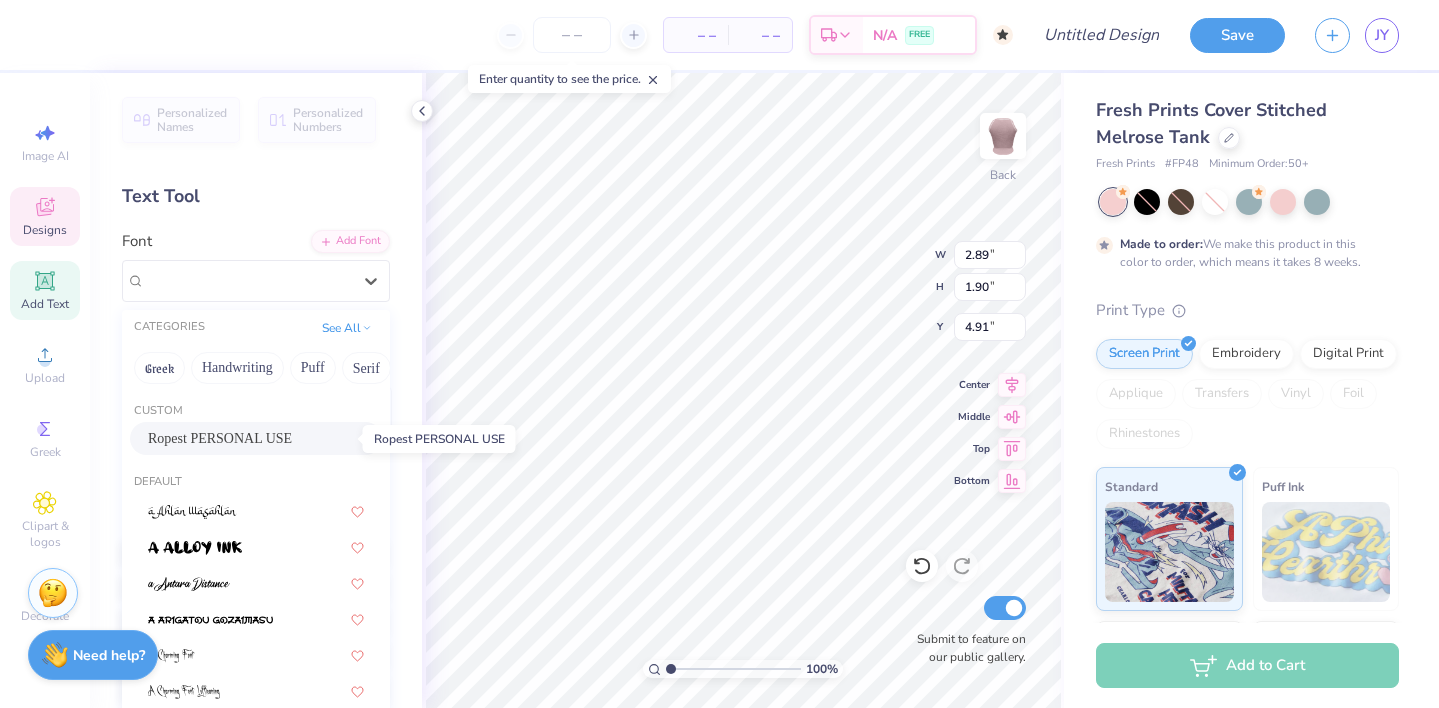 drag, startPoint x: 352, startPoint y: 432, endPoint x: 226, endPoint y: 435, distance: 126.035706 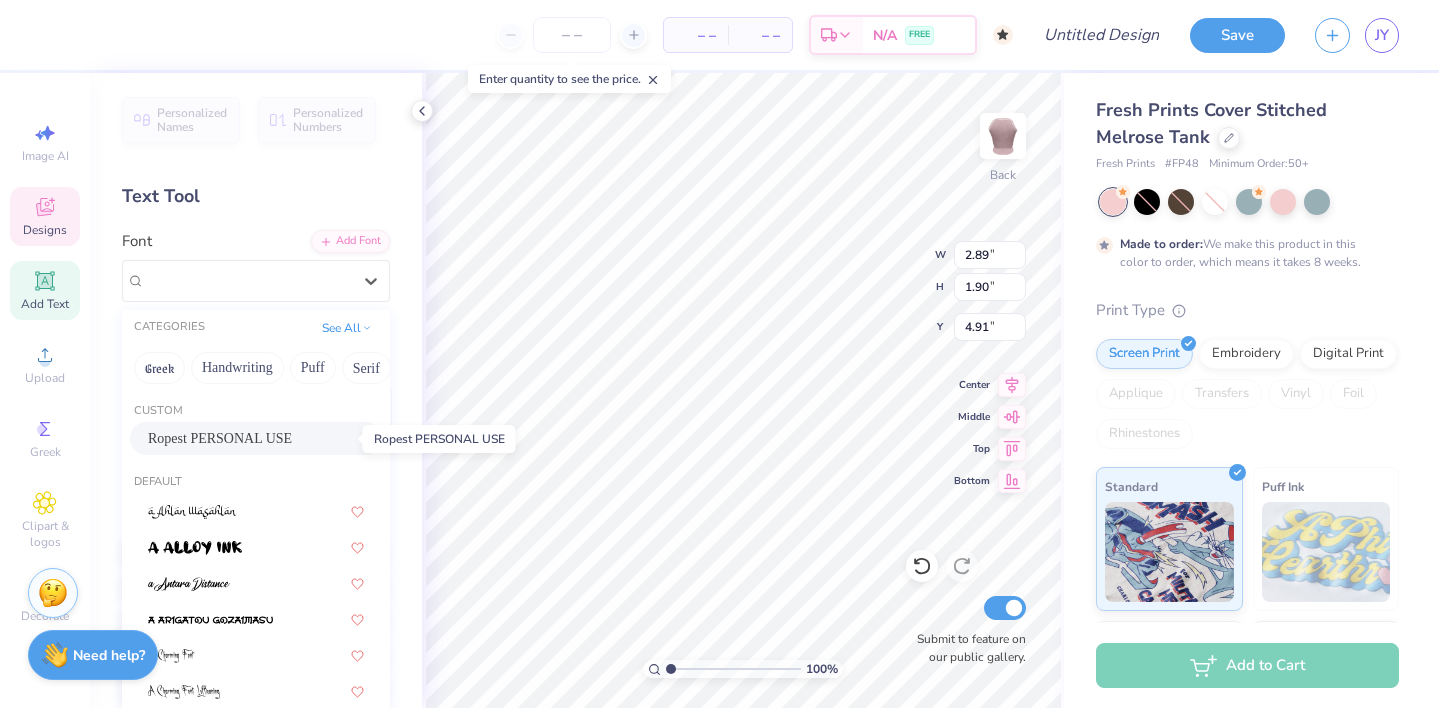 click on "Ropest PERSONAL USE" at bounding box center [256, 438] 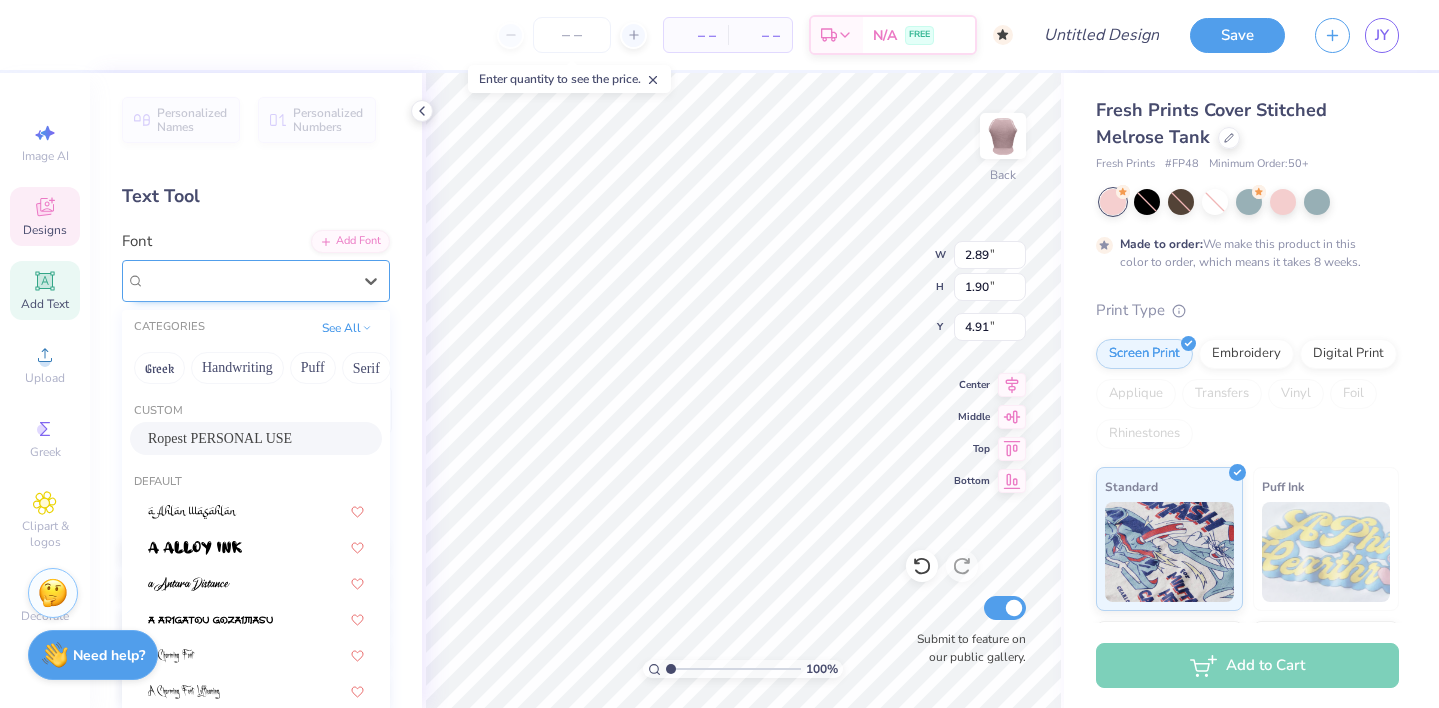 drag, startPoint x: 135, startPoint y: 273, endPoint x: 183, endPoint y: 274, distance: 48.010414 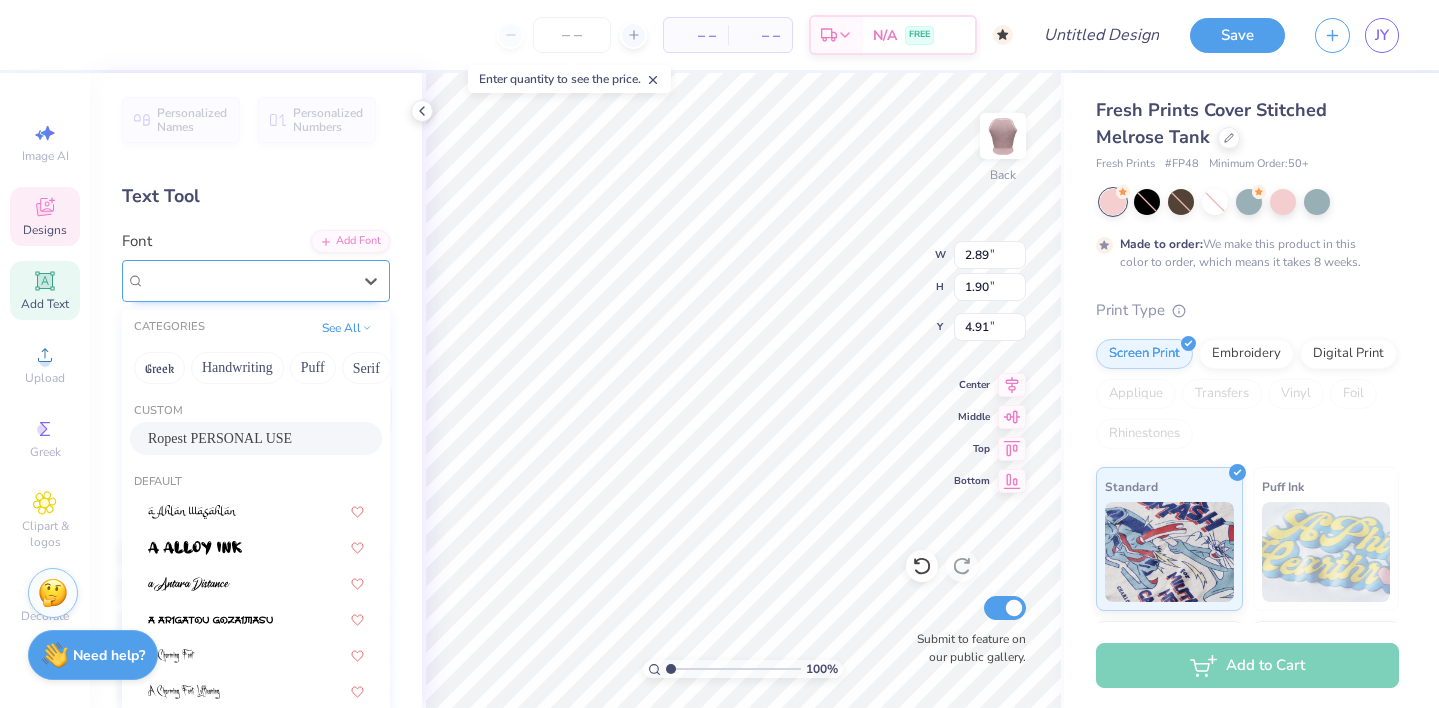 click on "Ropest PERSONAL USE" at bounding box center (256, 281) 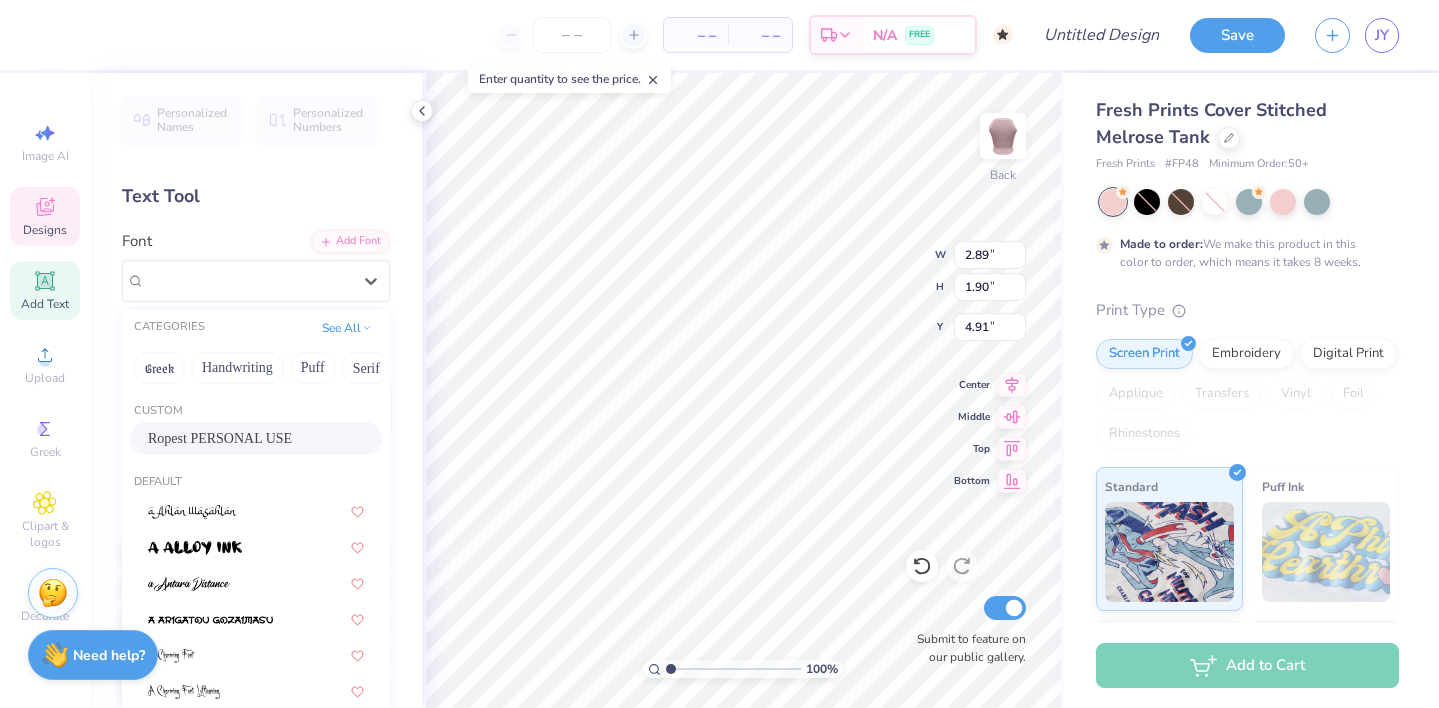 click on "Ropest PERSONAL USE" at bounding box center (256, 438) 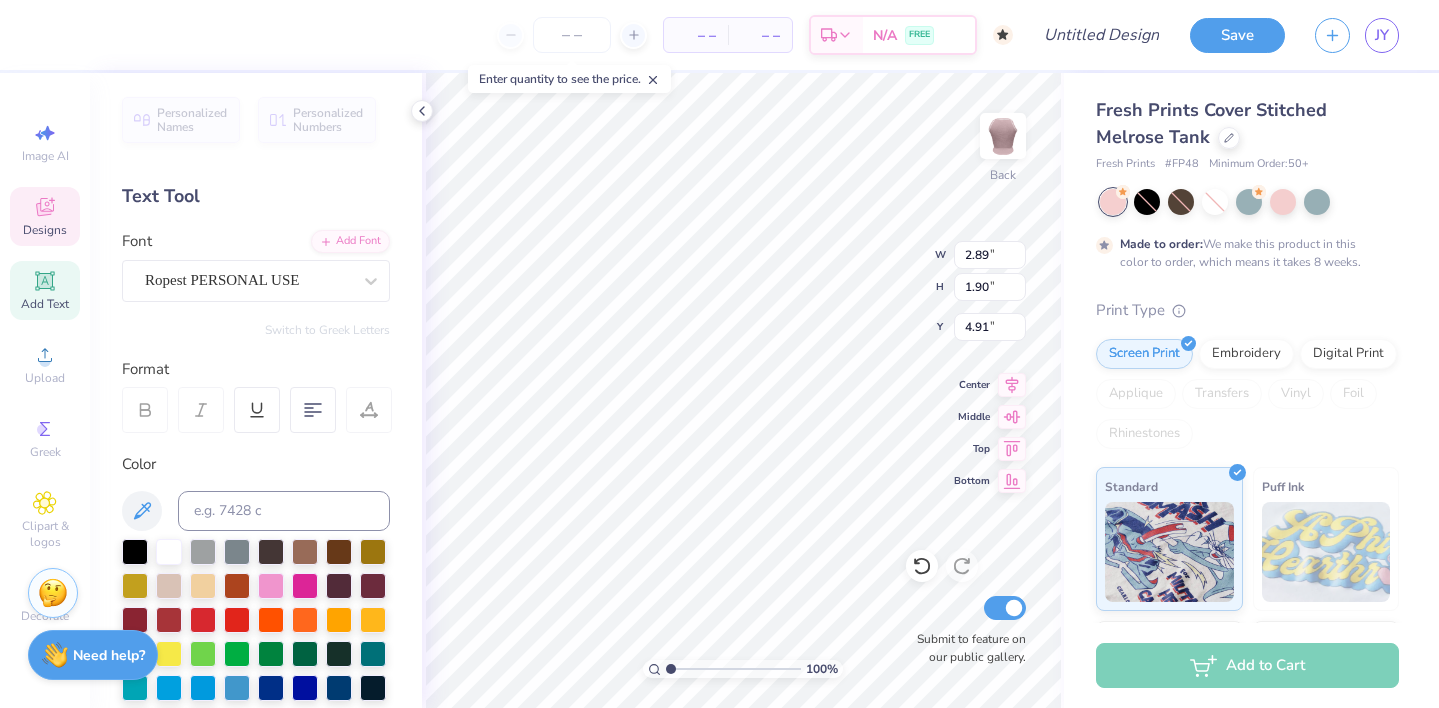 click at bounding box center [201, 410] 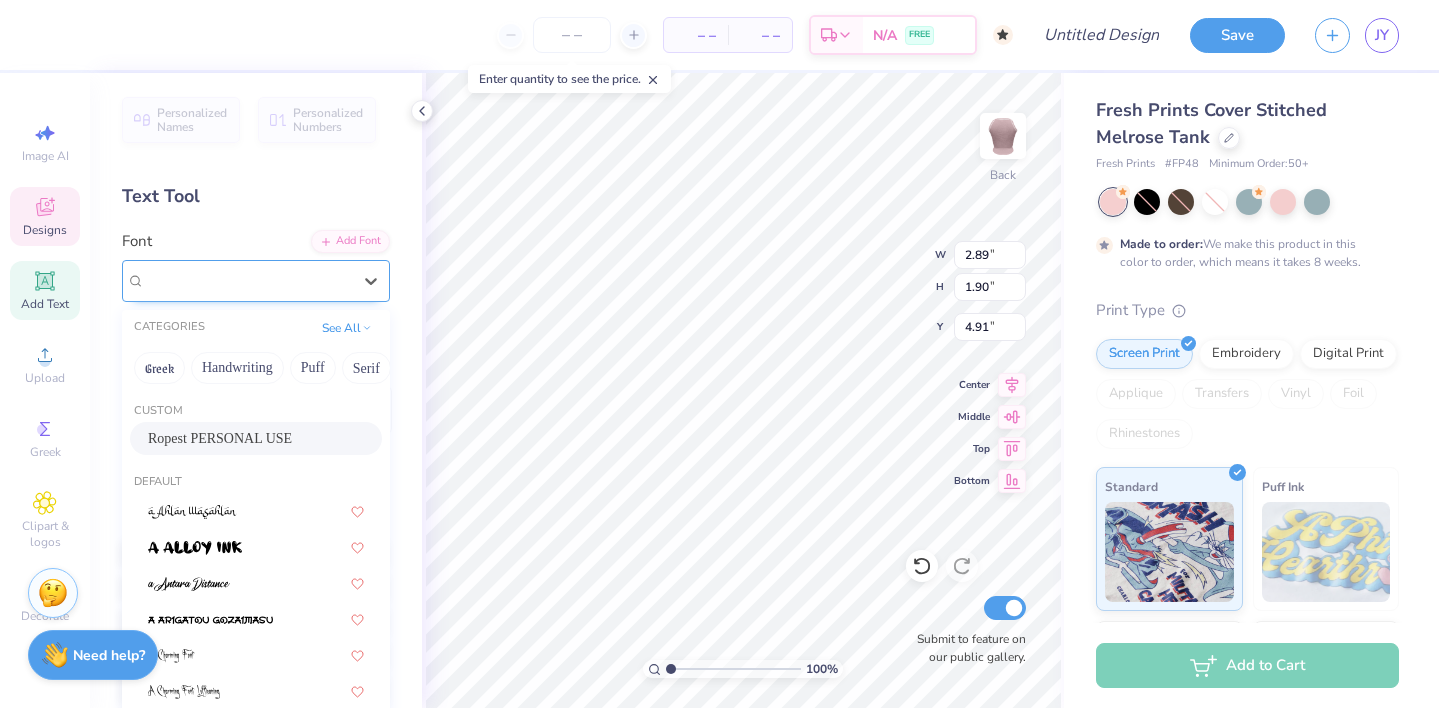 drag, startPoint x: 148, startPoint y: 275, endPoint x: 195, endPoint y: 275, distance: 47 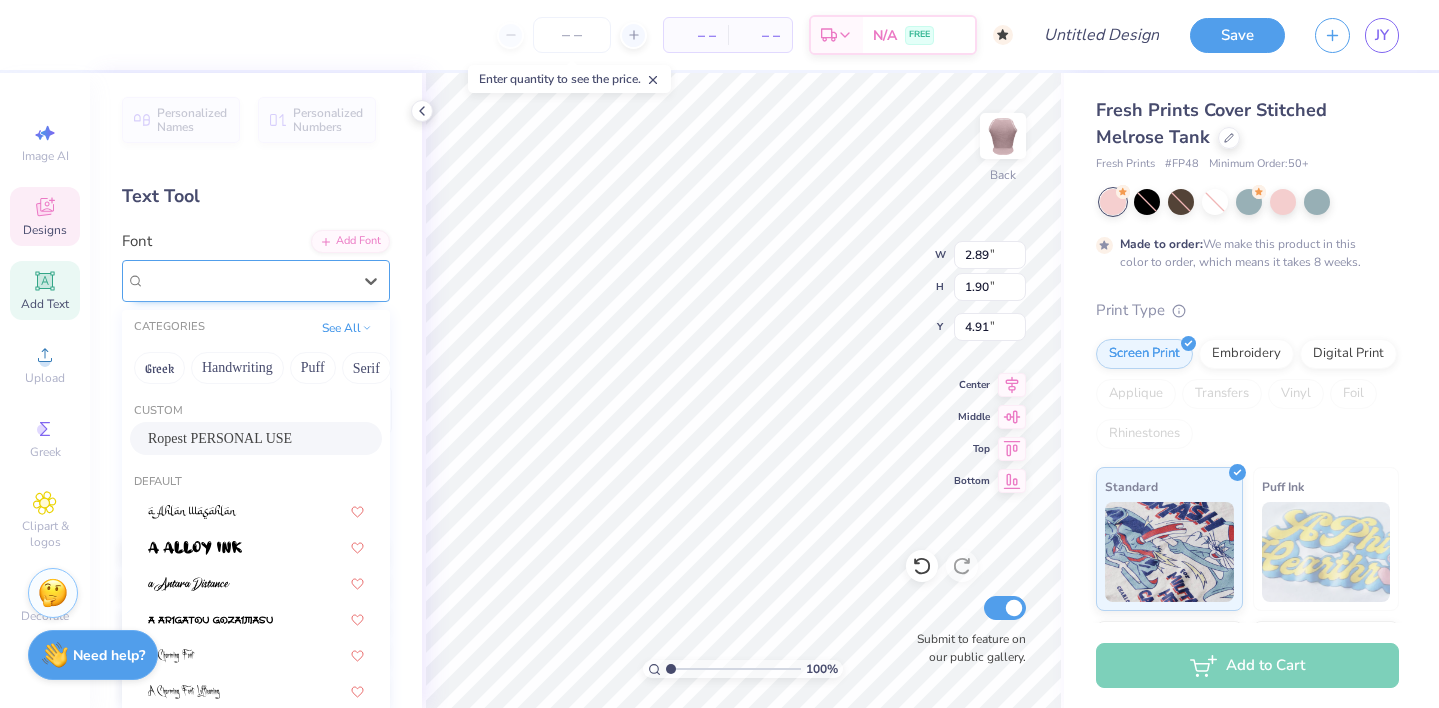 click on "Ropest PERSONAL USE" at bounding box center [248, 280] 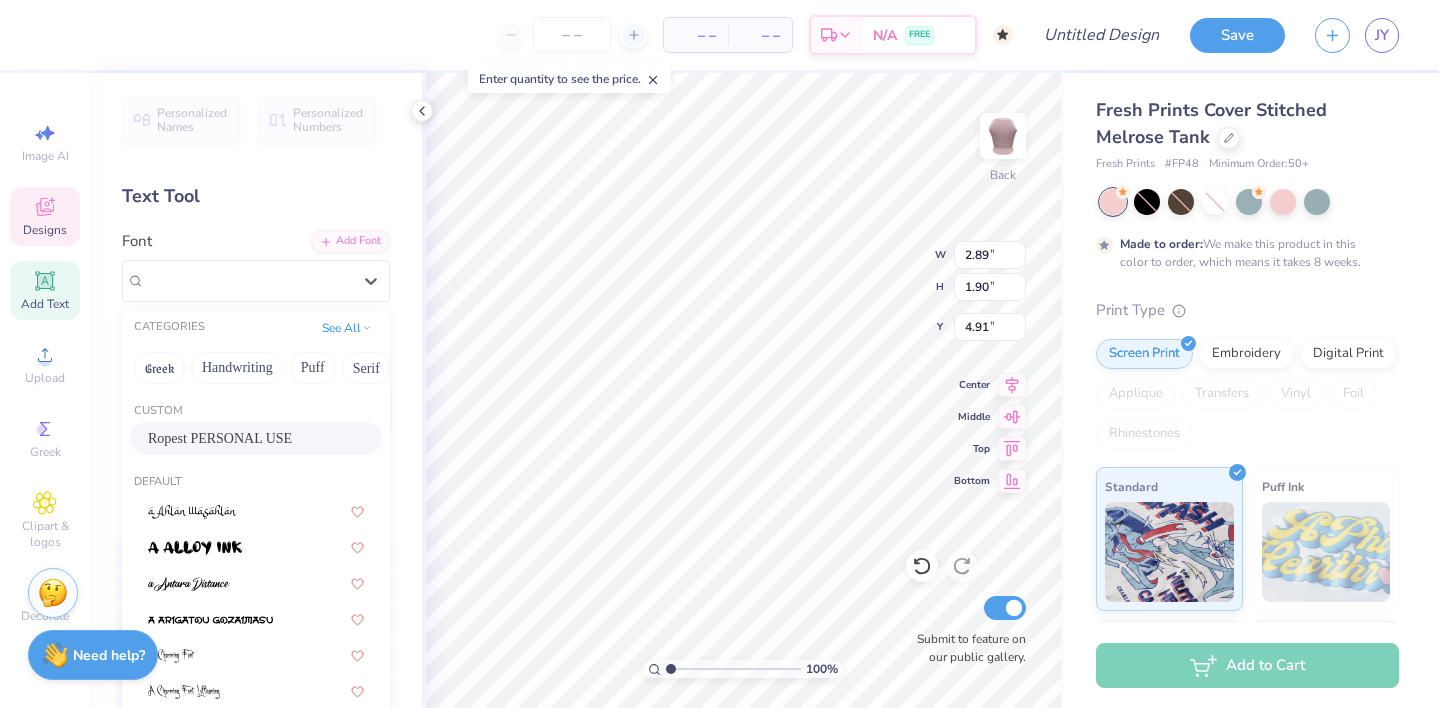 click on "Ropest PERSONAL USE" at bounding box center [220, 438] 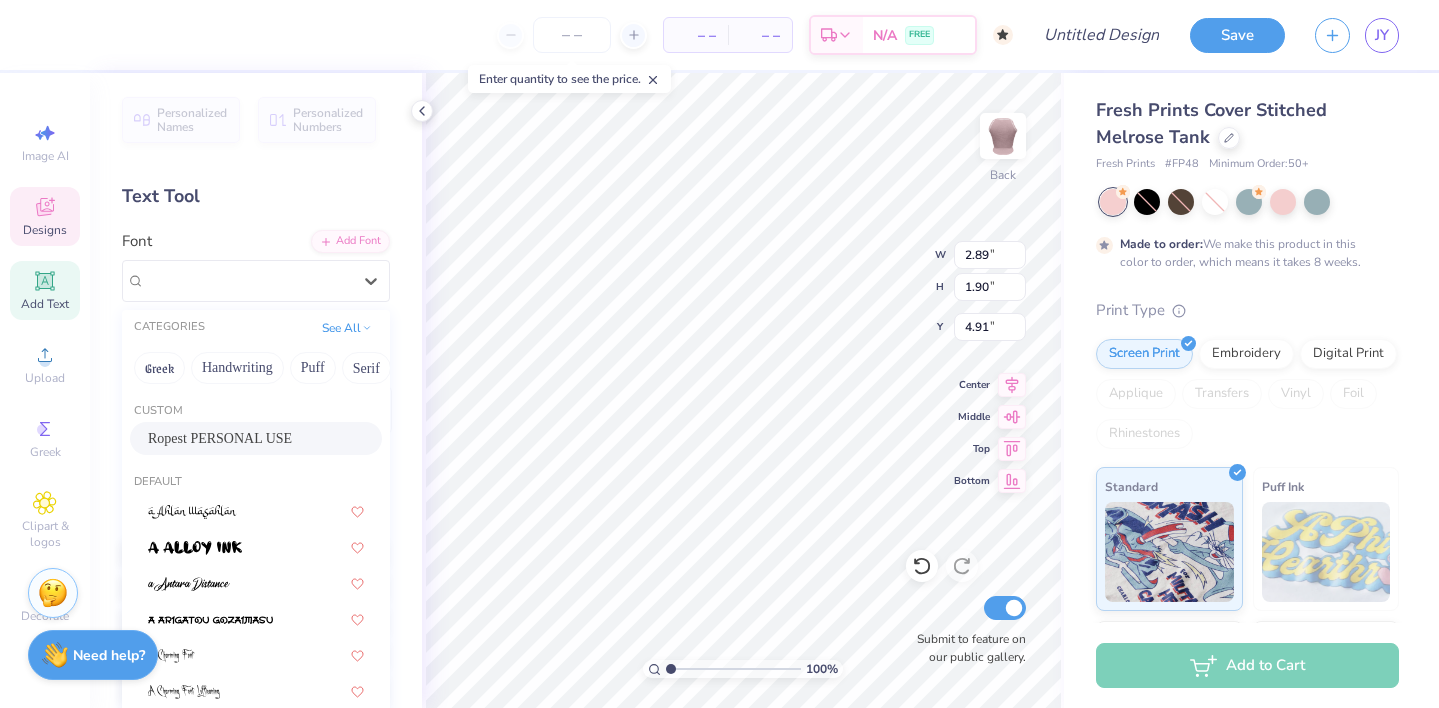 drag, startPoint x: 294, startPoint y: 274, endPoint x: 332, endPoint y: 257, distance: 41.62932 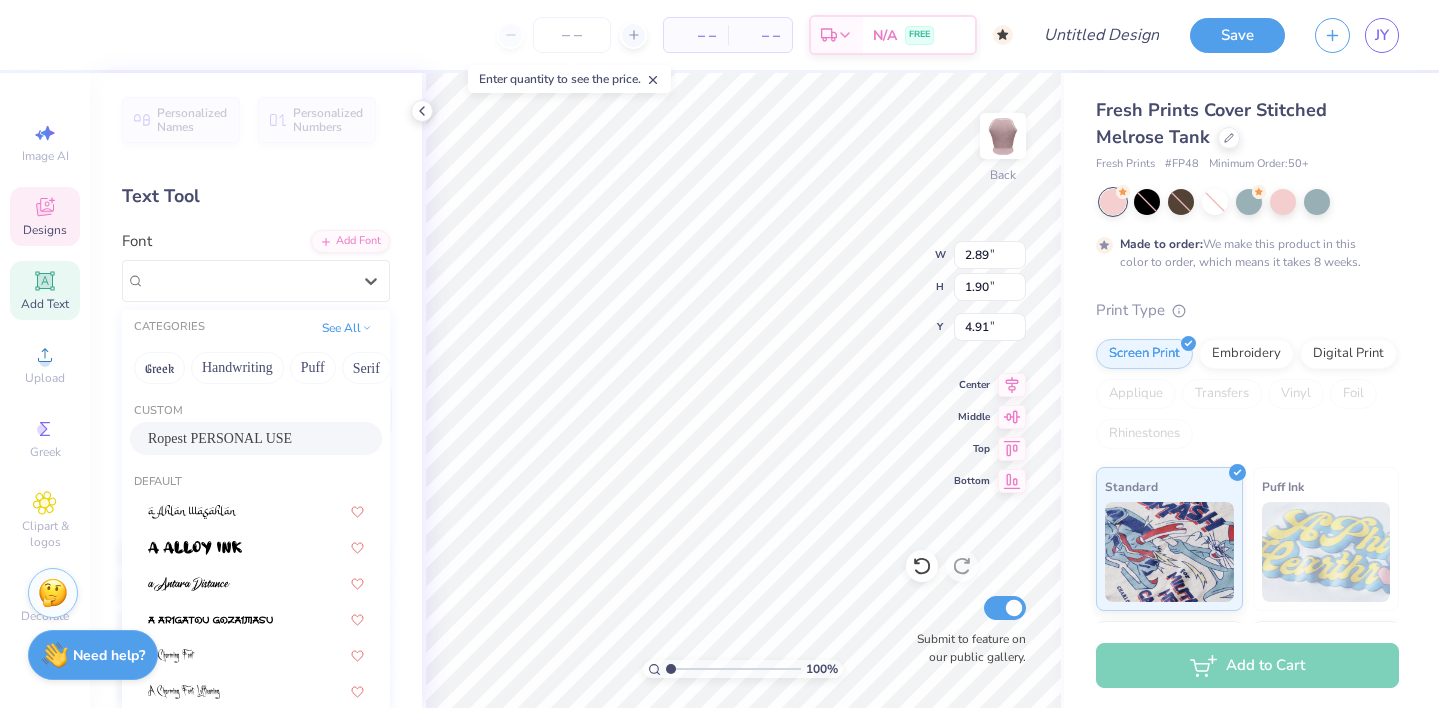click on "Font option Ropest PERSONAL USE selected, 1 of 312. 312 results available. Use Up and Down to choose options, press Enter to select the currently focused option, press Escape to exit the menu, press Tab to select the option and exit the menu. Ropest PERSONAL USE CATEGORIES See All Greek Handwriting Puff Serif Bold Calligraphy Retro Sans Serif Minimal Fantasy Techno Others Custom Ropest PERSONAL USE Default Greek Greek Greek Greek Greek Greek Greek Greek Greek Greek Greek Greek Greek Greek Greek Greek Greek Greek Greek Greek Greek Greek Greek Greek Greek Greek Greek Greek Greek Greek Greek Greek Greek Greek Greek Greek Greek Greek Greek Super Dream Greek Greek Greek Greek Times New Roman Greek Varsity Team Greek Greek Greek Greek Greek" at bounding box center (256, 266) 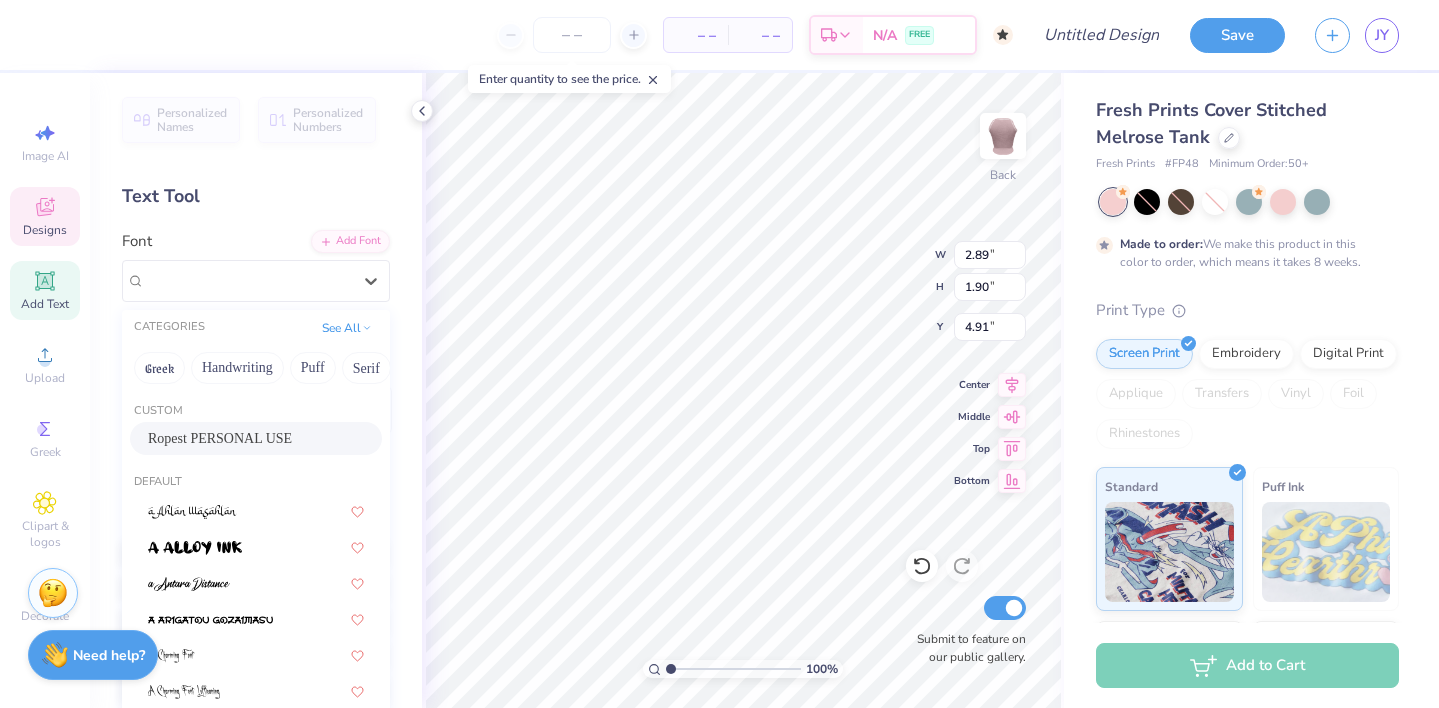 click on "– – Per Item – – Total Est. Delivery N/A FREE Design Title Save JY Image AI Designs Add Text Upload Greek Clipart & logos Decorate Personalized Names Personalized Numbers Text Tool Add Font Font option Ropest PERSONAL USE selected, 1 of 312. 312 results available. Use Up and Down to choose options, press Enter to select the currently focused option, press Escape to exit the menu, press Tab to select the option and exit the menu. Ropest PERSONAL USE CATEGORIES See All Greek Handwriting Puff Serif Bold Calligraphy Retro Sans Serif Minimal Fantasy Techno Others Custom Ropest PERSONAL USE Default Greek Greek Greek Greek Greek Greek Greek Greek Greek Greek Greek Greek Greek Greek Greek Greek Greek Greek Greek Greek Greek Greek Greek Greek Greek Greek Greek Greek Greek Greek Greek Greek Greek Greek Greek Greek Greek Greek Super Dream Greek Greek Greek Greek Times New Roman Greek Varsity Team Greek Greek Greek Greek Greek Switch to Greek Letters Format Color Styles Text Shape 100 % Back W 2.89 2.89" at bounding box center (719, 354) 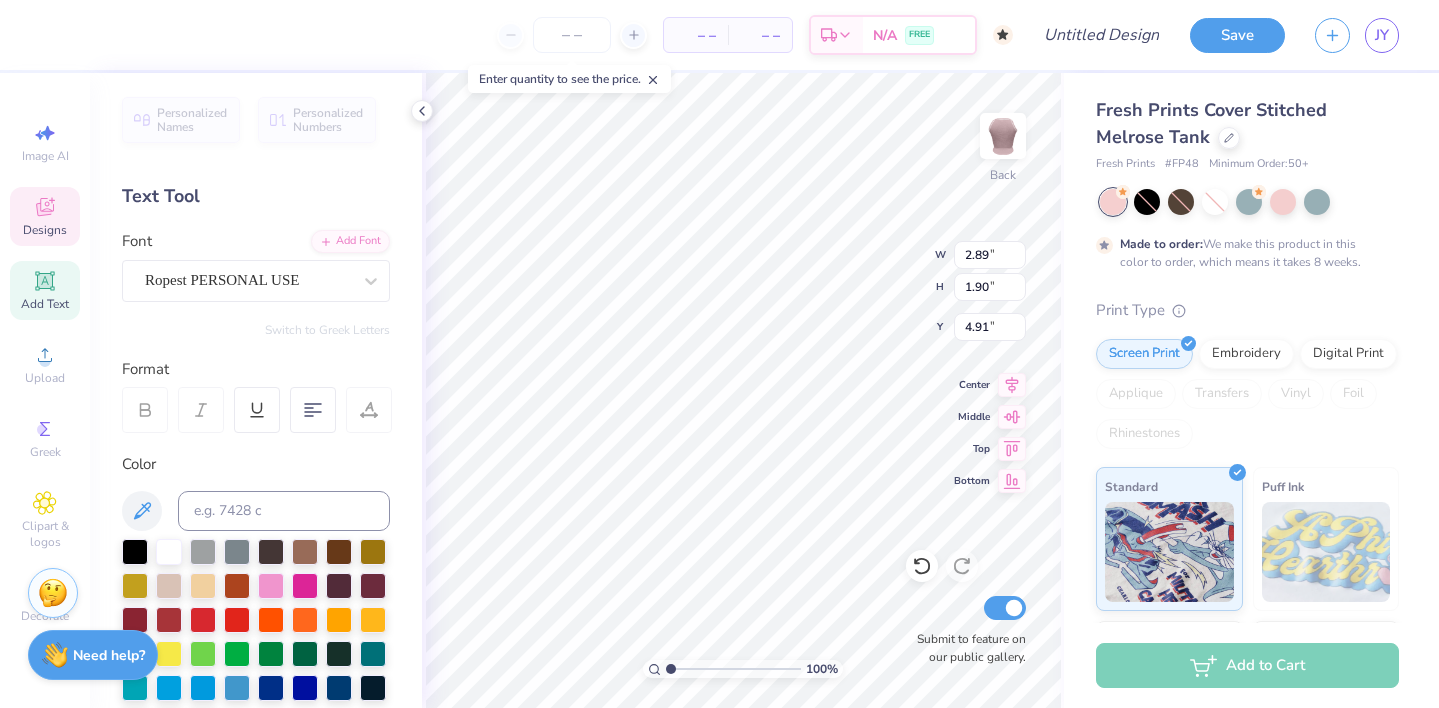 drag, startPoint x: 399, startPoint y: 435, endPoint x: 381, endPoint y: 433, distance: 18.110771 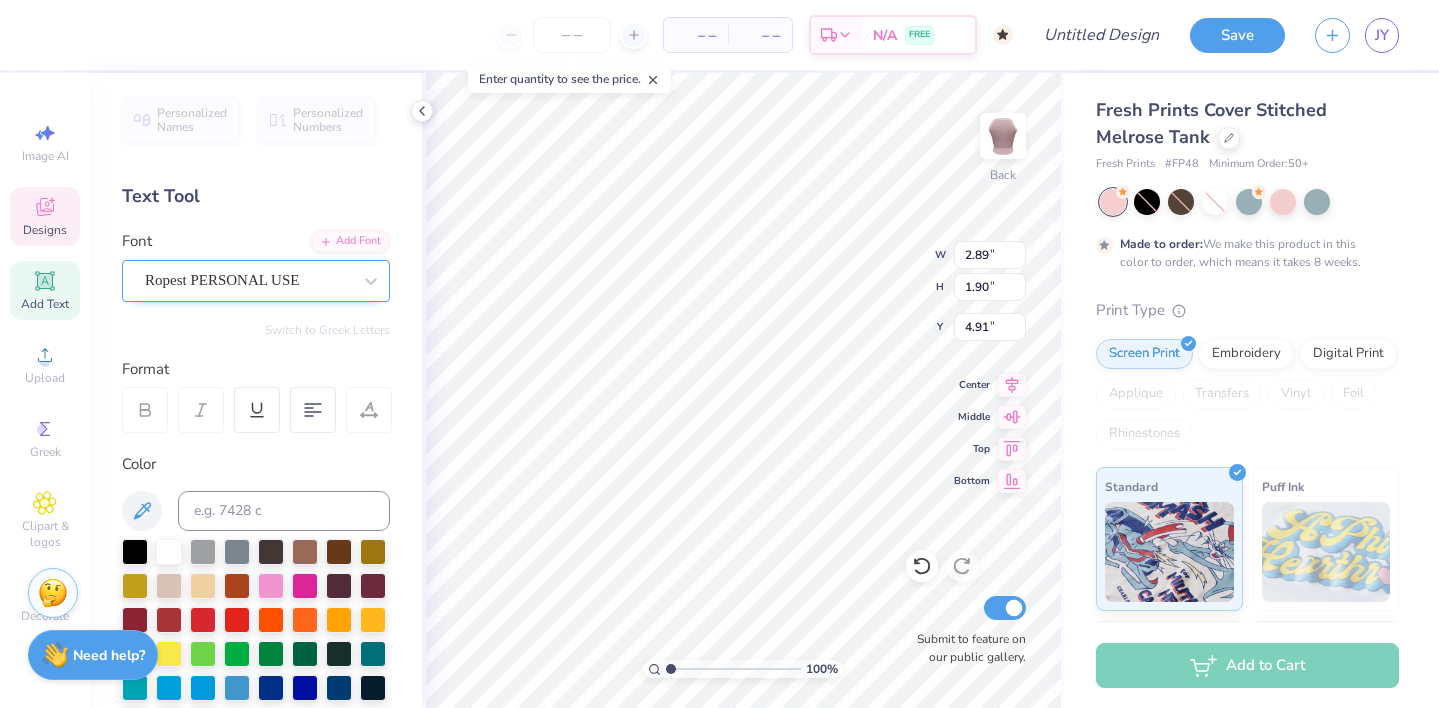 click on "– – Per Item – – Total Est.  Delivery N/A FREE Design Title Save JY Image AI Designs Add Text Upload Greek Clipart & logos Decorate Personalized Names Personalized Numbers Text Tool Add Font Font Ropest PERSONAL USE Switch to Greek Letters Format Color Styles Text Shape 100 % Back W 2.89 2.89 " H 1.90 1.90 " Y 4.91 4.91 " Center Middle Top Bottom Submit to feature on our public gallery. Fresh Prints Cover Stitched Melrose Tank Fresh Prints # FP48 Minimum Order: 50 + Made to order: We make this product in this color to order, which means it takes 8 weeks. Print Type Screen Print Embroidery Digital Print Applique Transfers Vinyl Foil Rhinestones Standard Puff Ink Neon Ink Metallic & Glitter Ink Glow in the Dark Ink Water based Ink Add to Cart Stuck? Our Art team will finish your design for free. Need help? Chat with us." at bounding box center [719, 354] 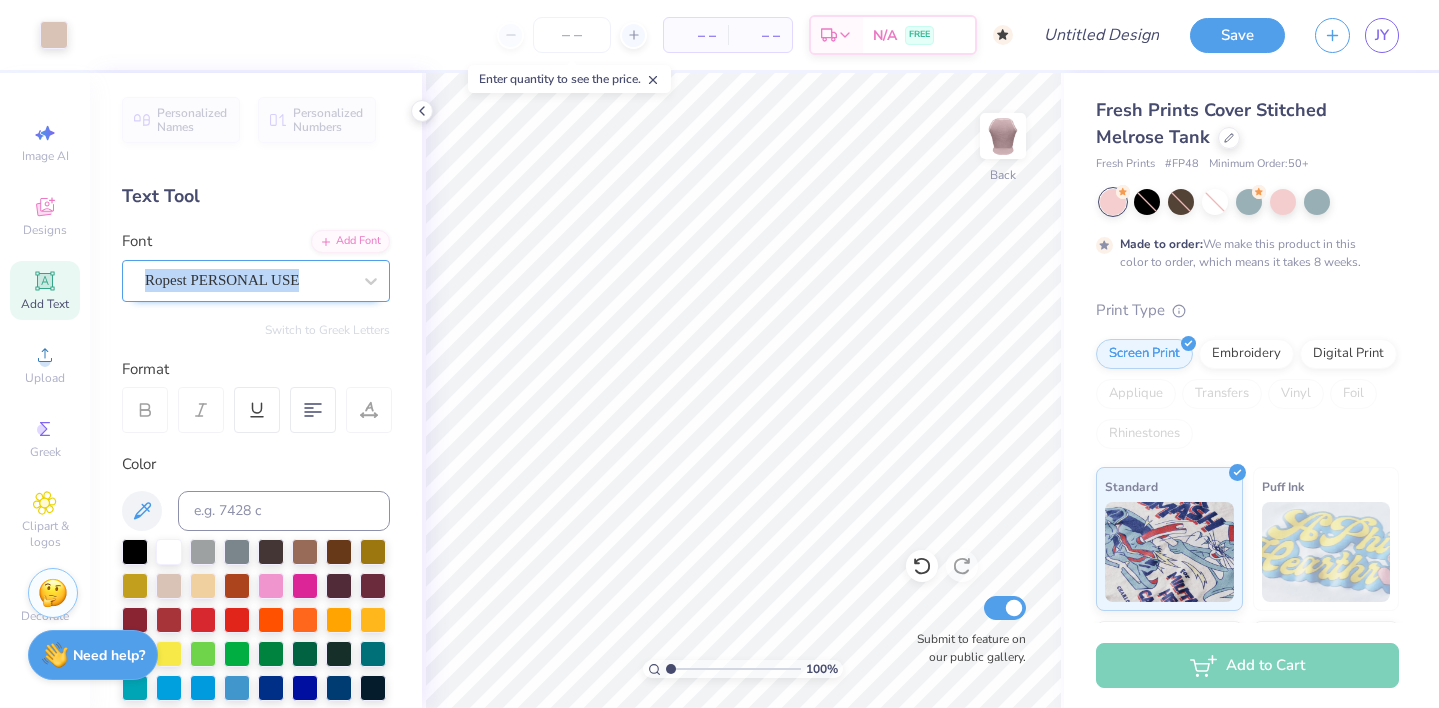 drag, startPoint x: 109, startPoint y: 275, endPoint x: 230, endPoint y: 273, distance: 121.016525 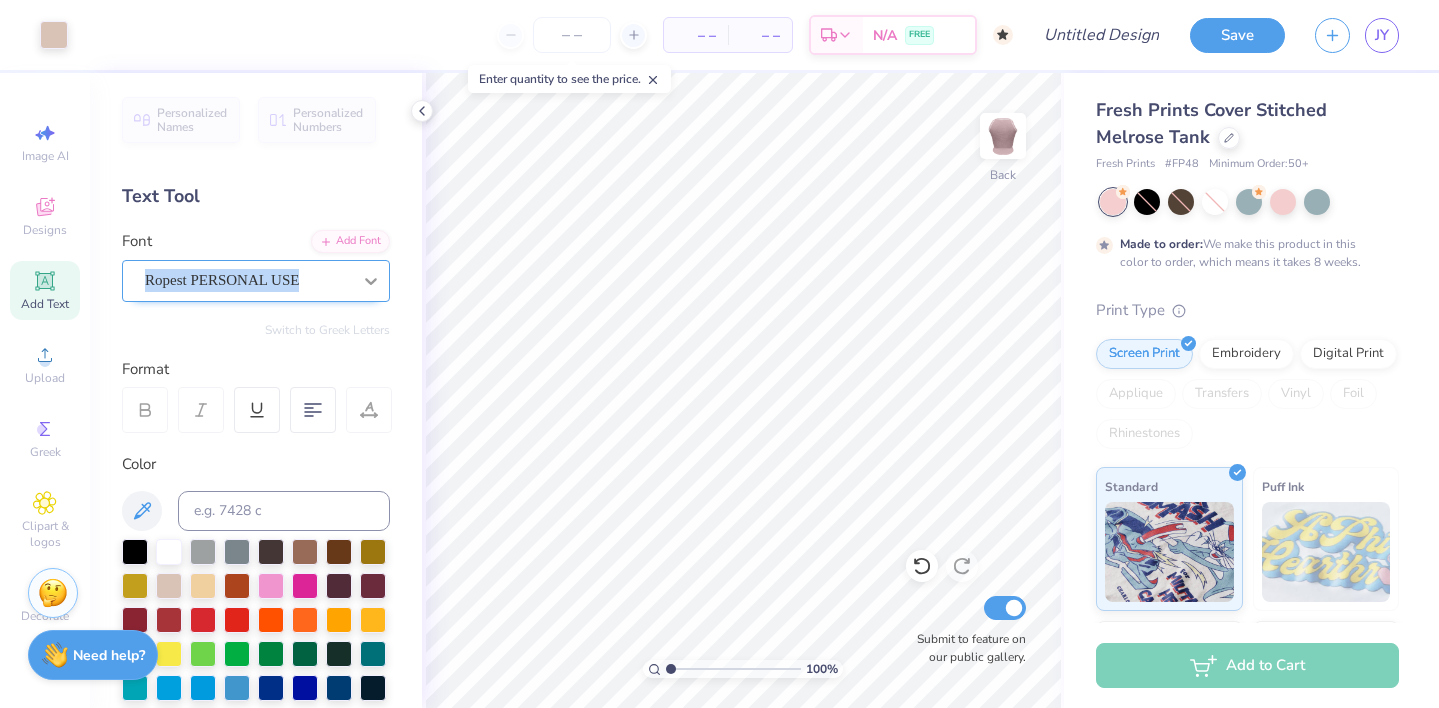 click at bounding box center [371, 281] 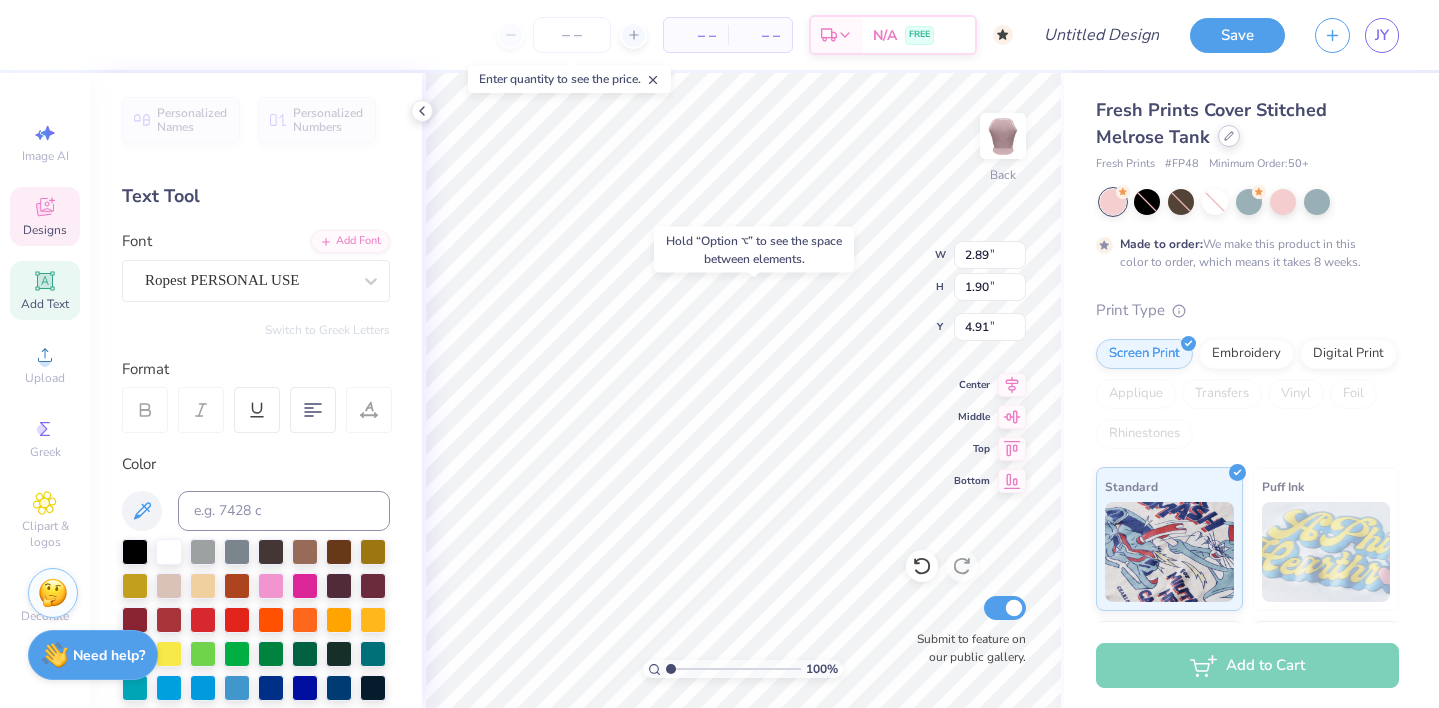 click at bounding box center (1229, 136) 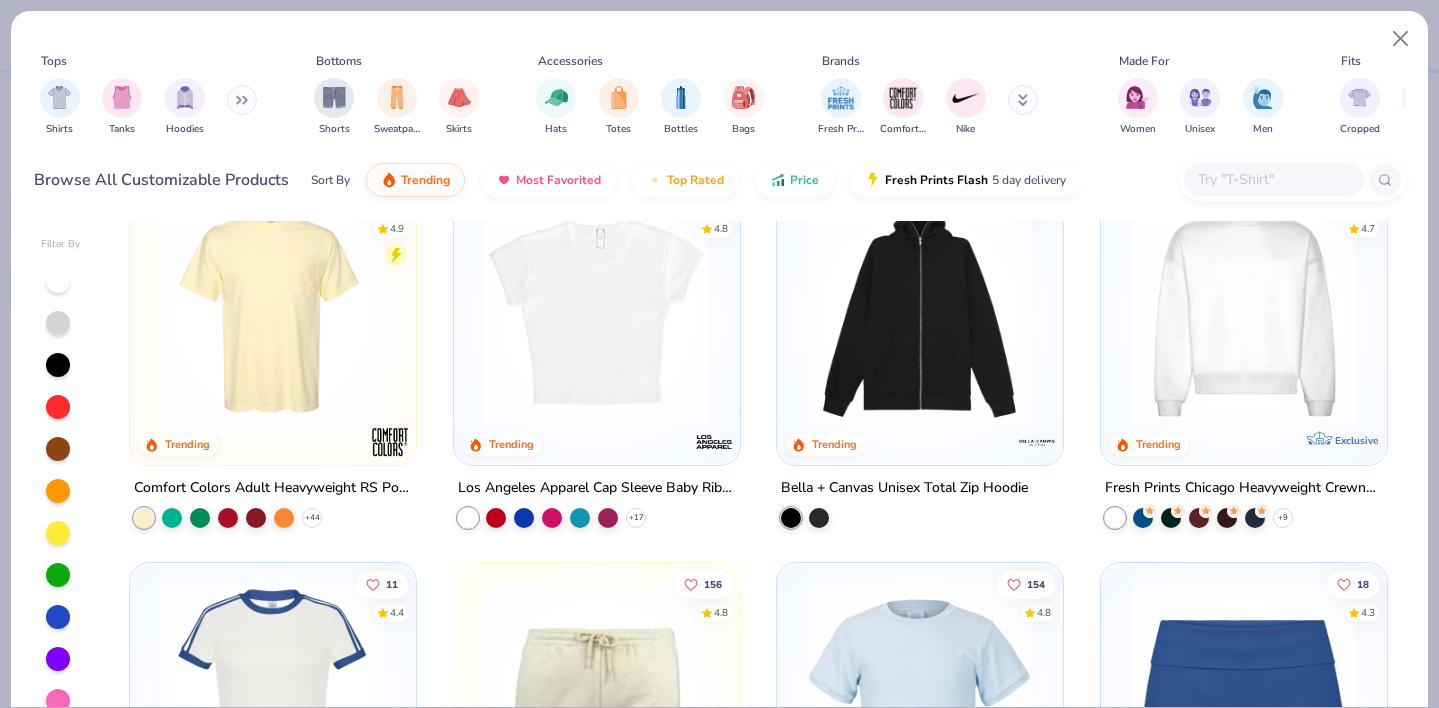 scroll, scrollTop: 1198, scrollLeft: 0, axis: vertical 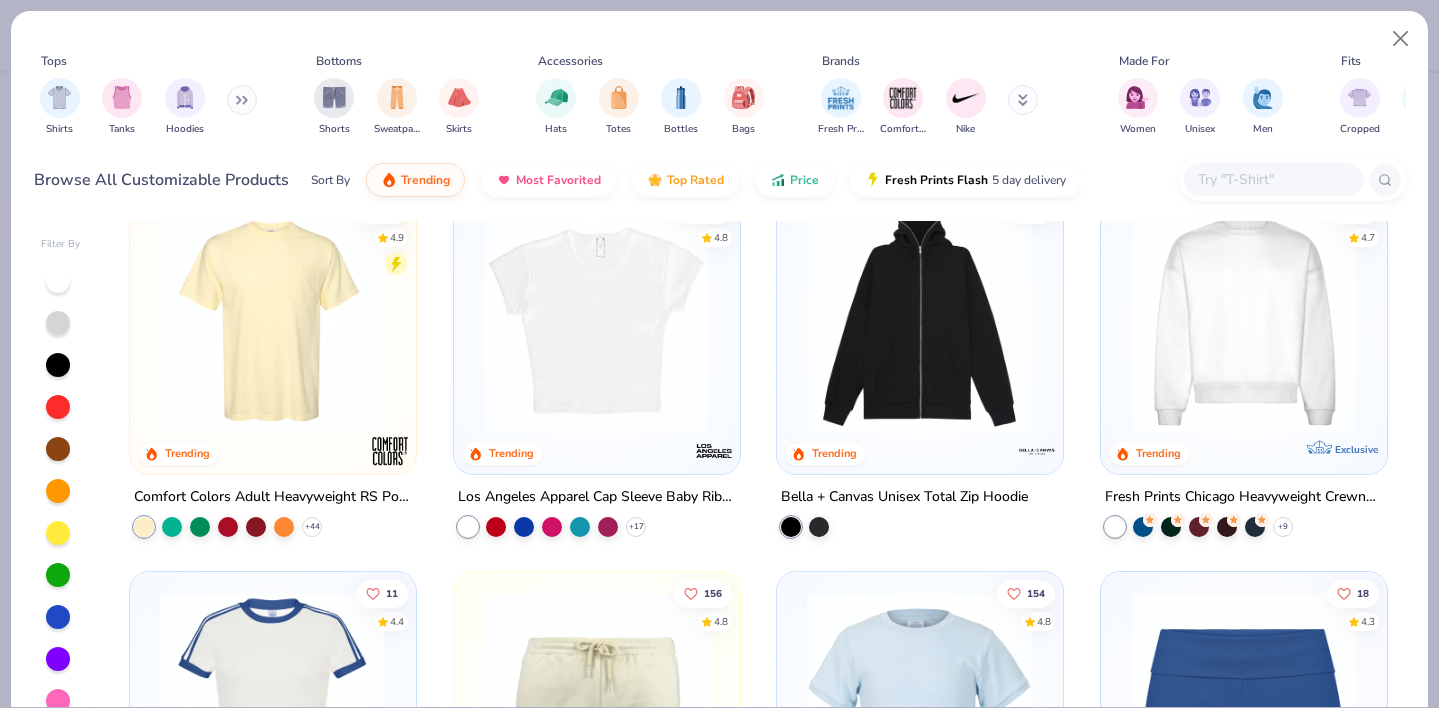 click at bounding box center [596, 320] 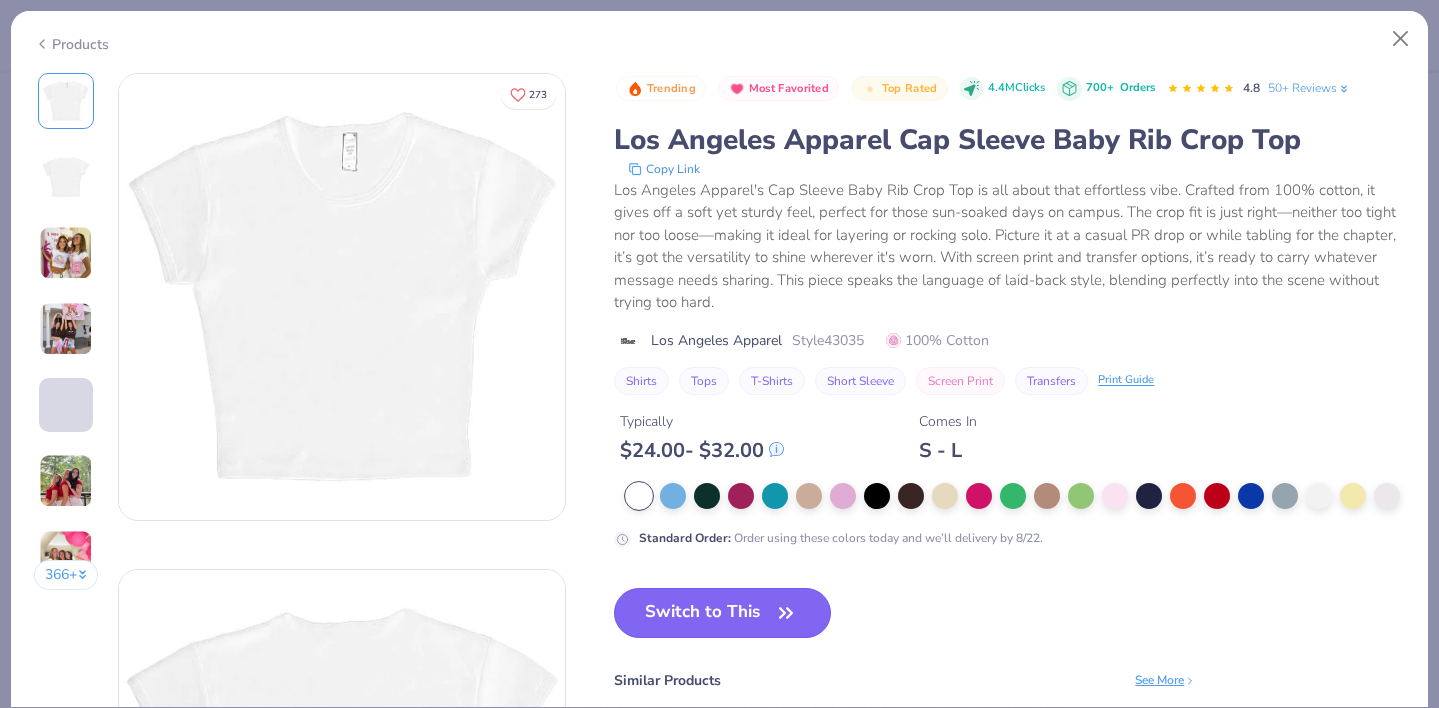 click on "Switch to This" at bounding box center [722, 613] 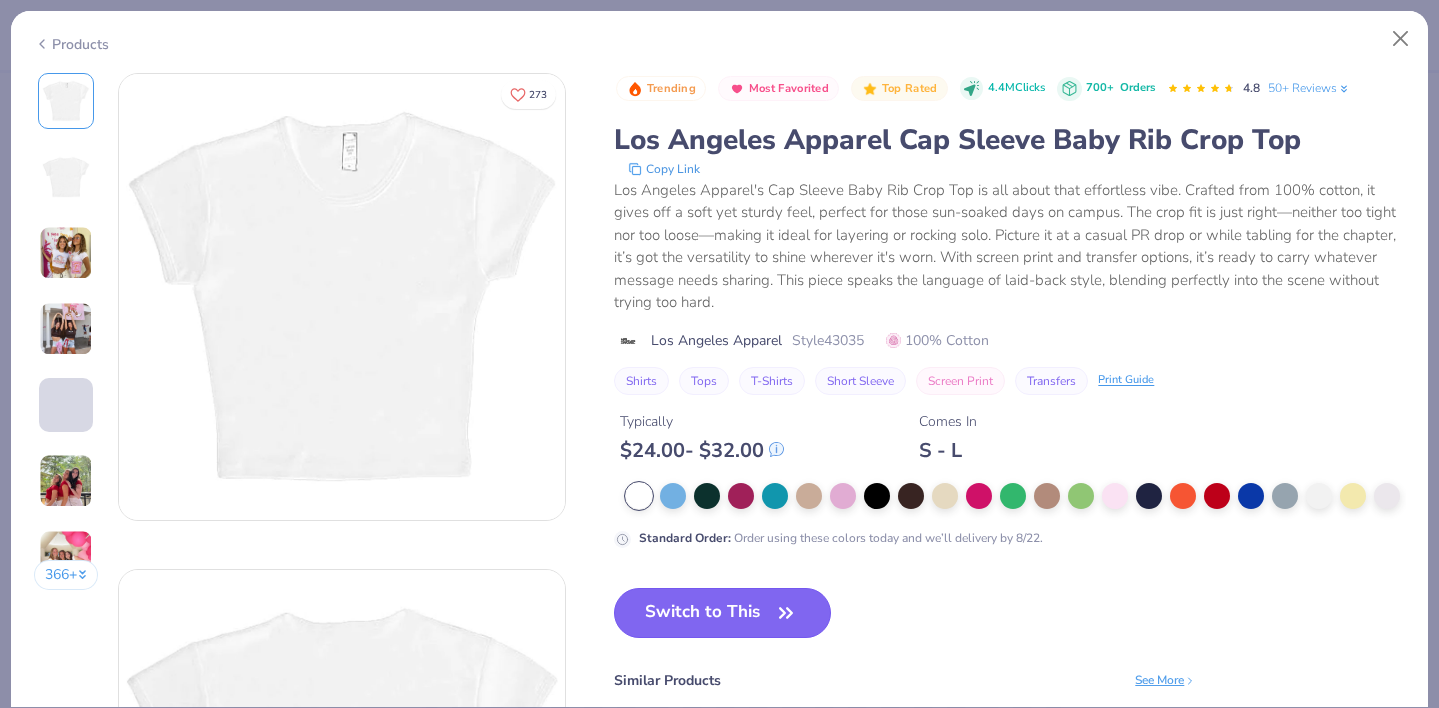 click on "Switch to This" at bounding box center [722, 613] 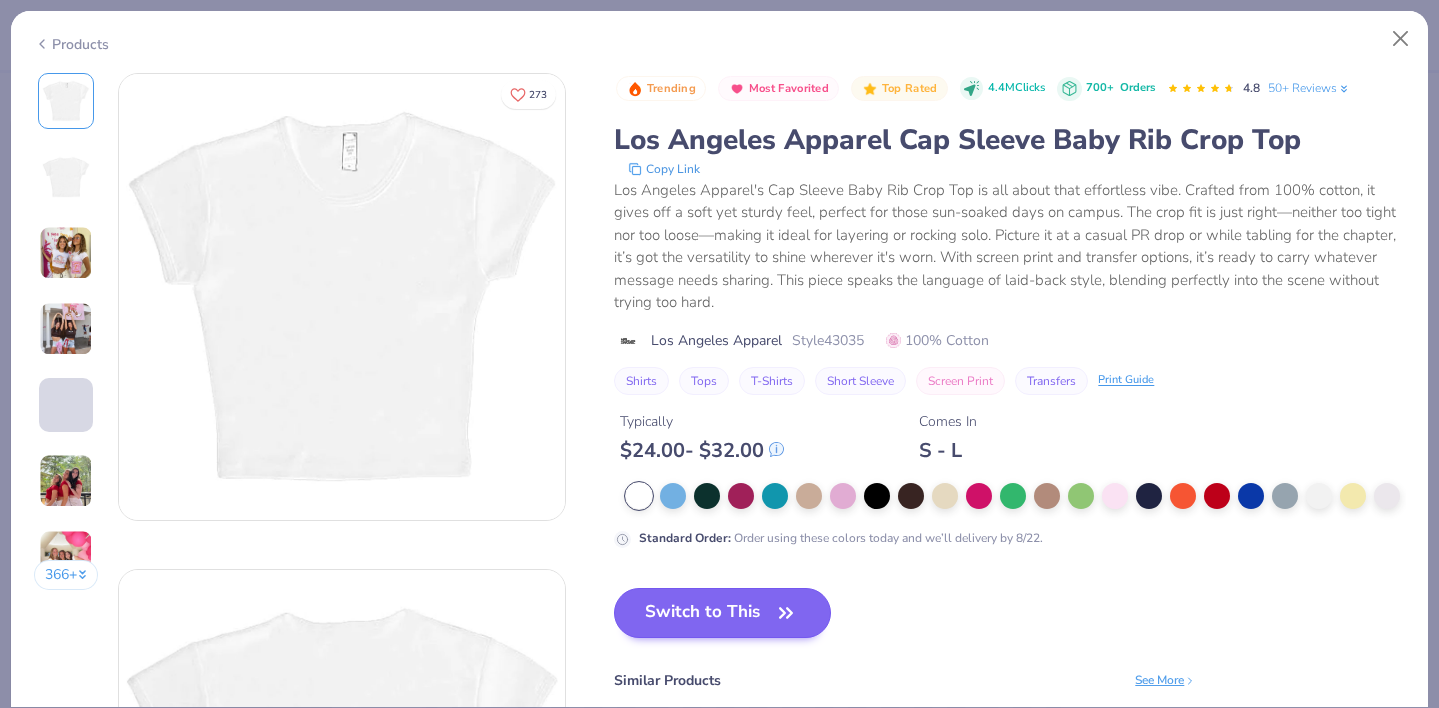 scroll, scrollTop: 116, scrollLeft: 0, axis: vertical 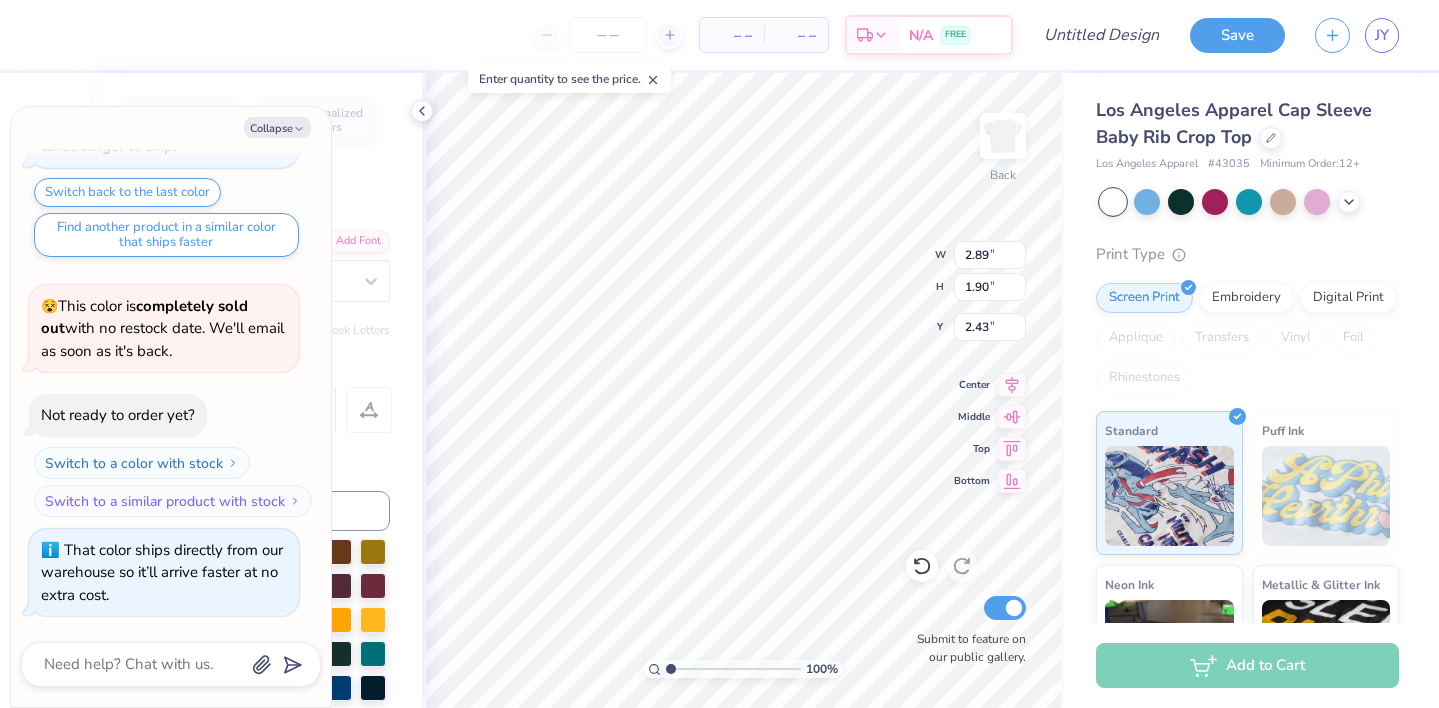 type on "x" 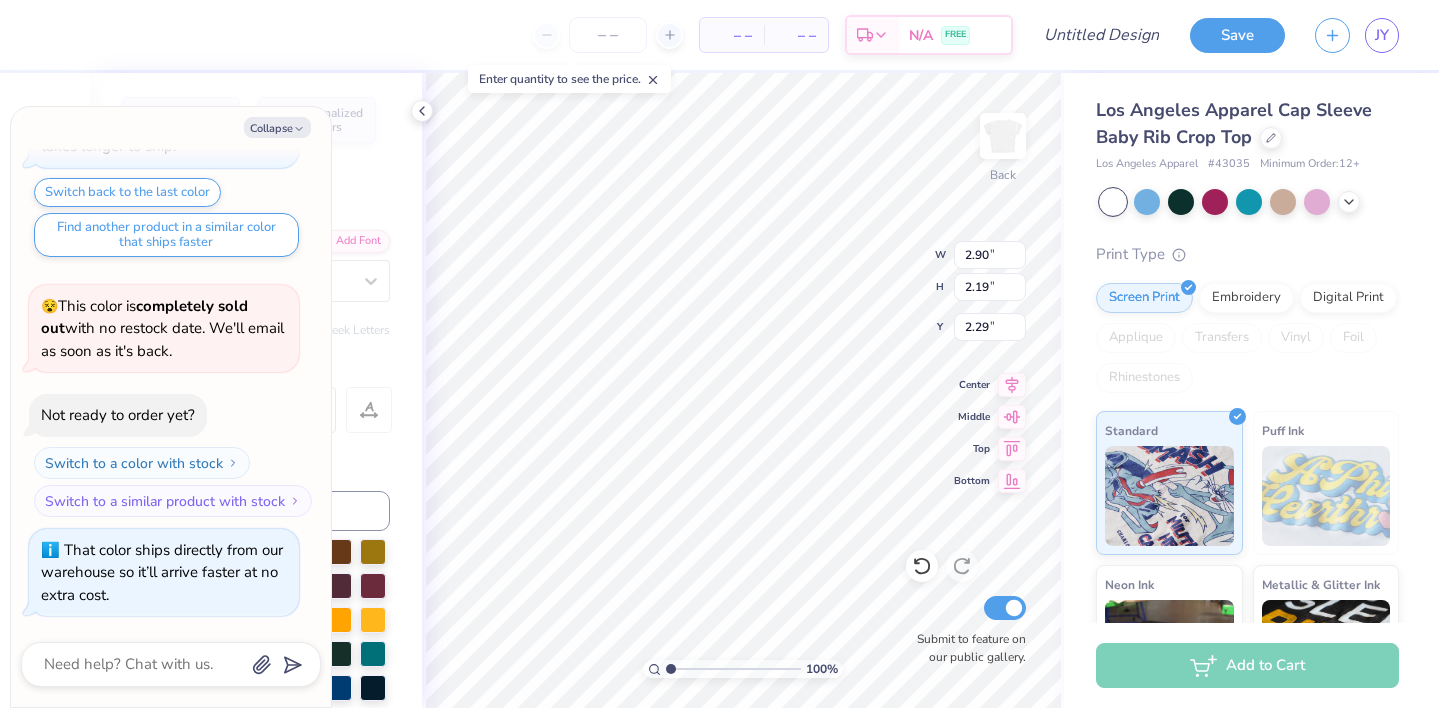 type on "x" 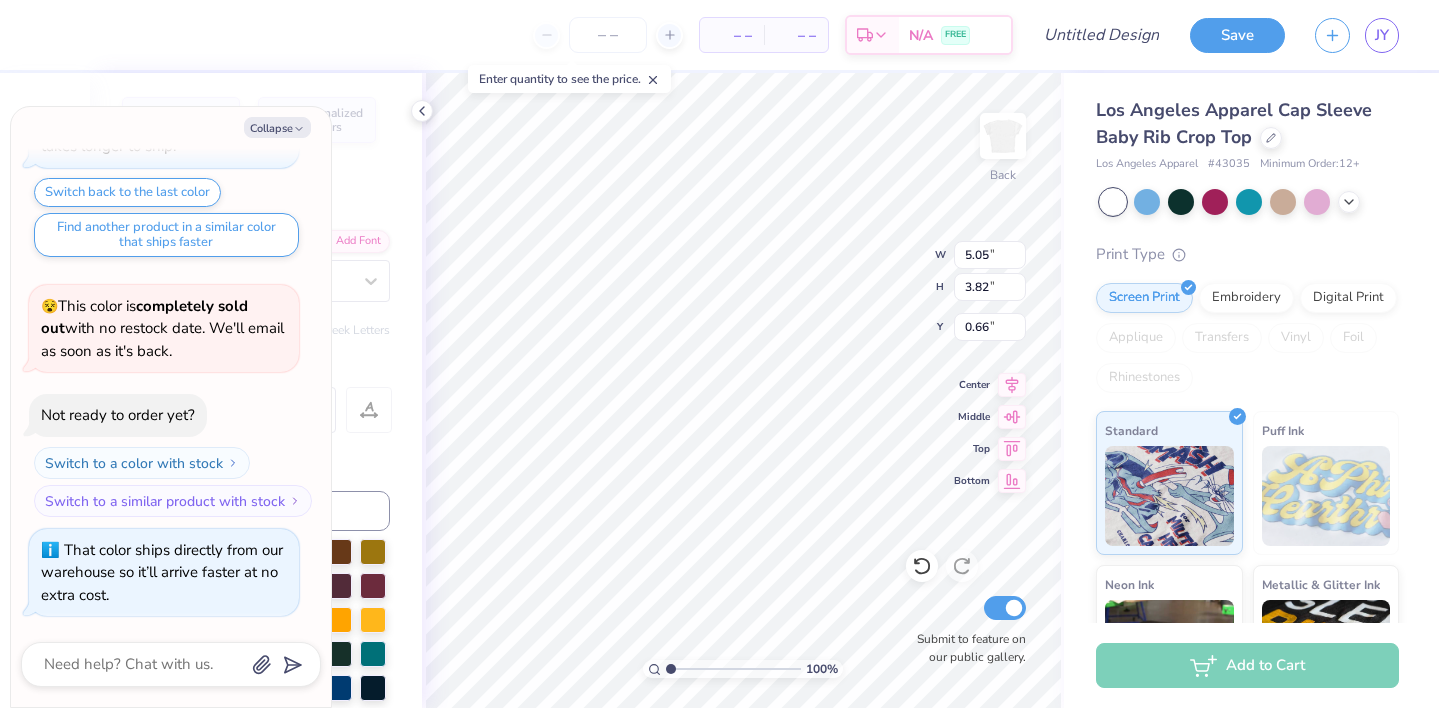 type on "x" 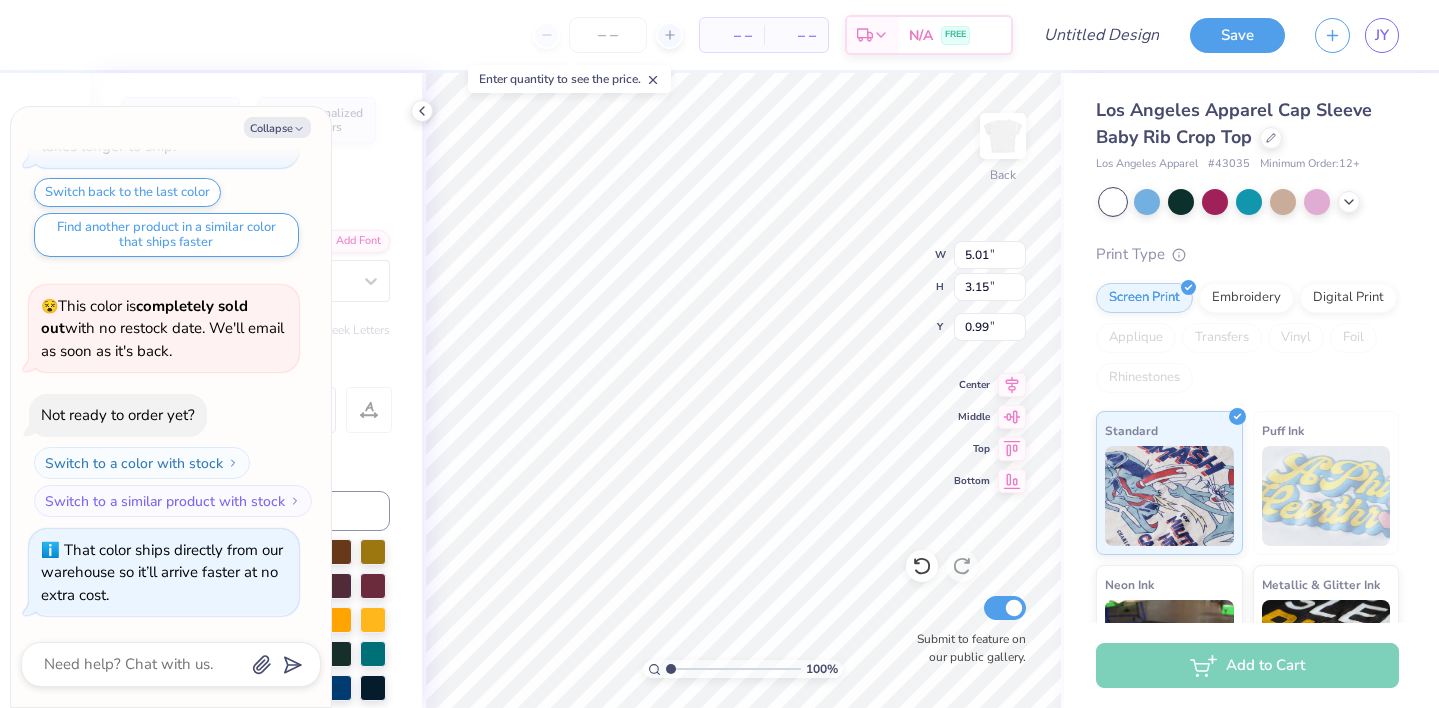scroll, scrollTop: 1, scrollLeft: 1, axis: both 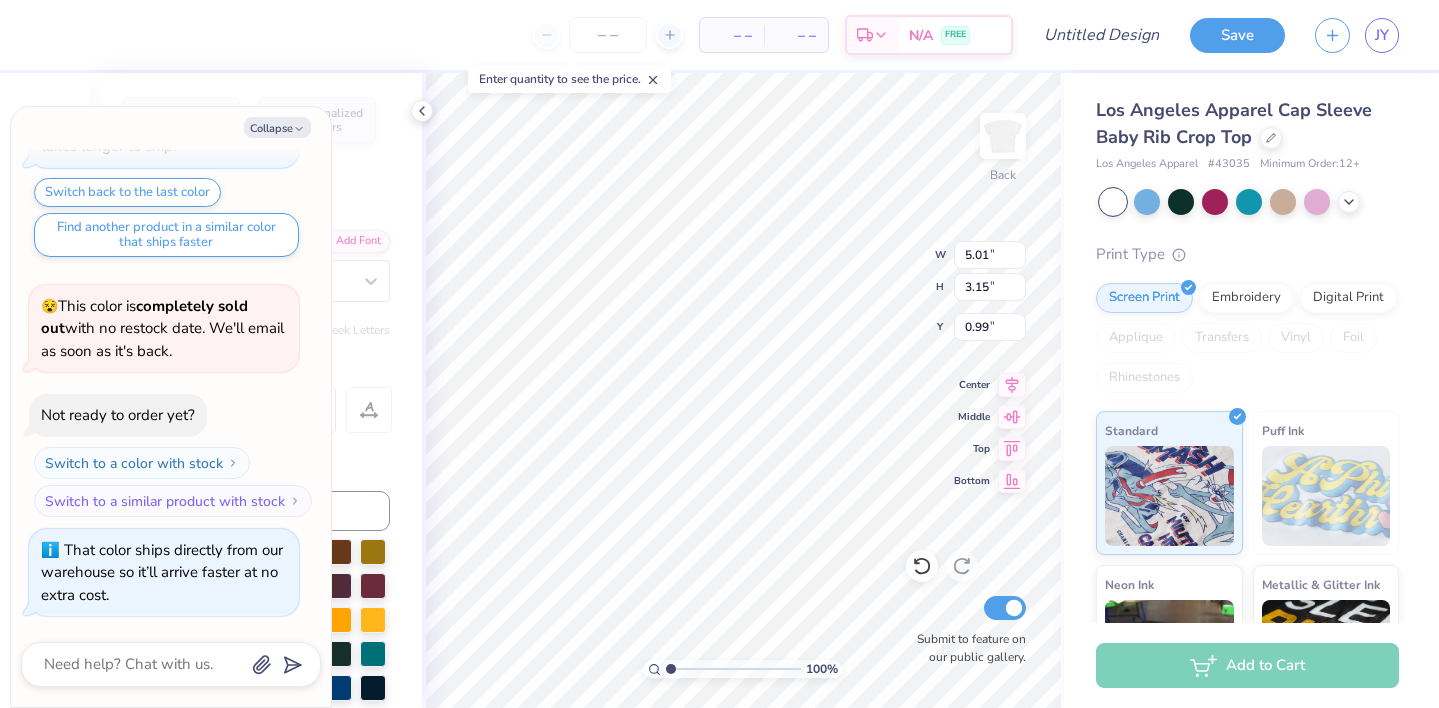 type on "Sigma
Theta
Psi" 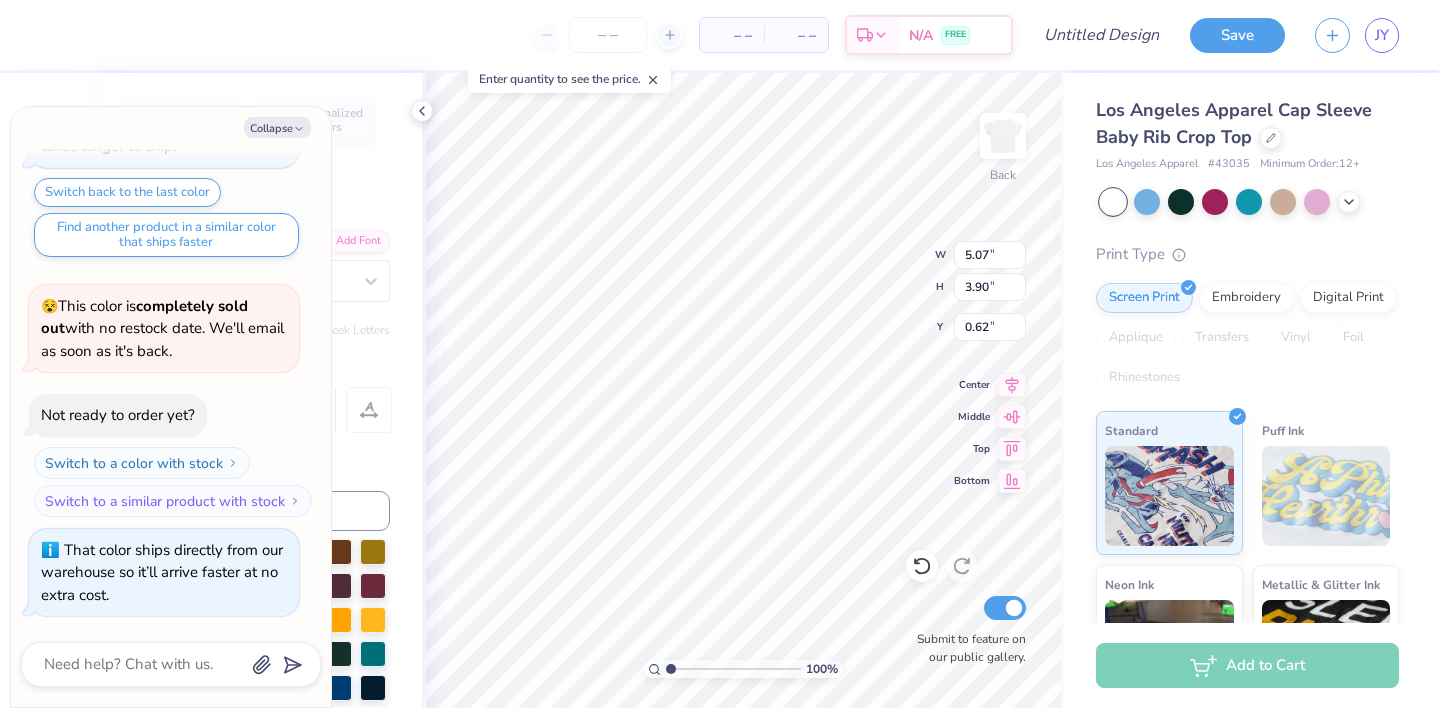 type on "x" 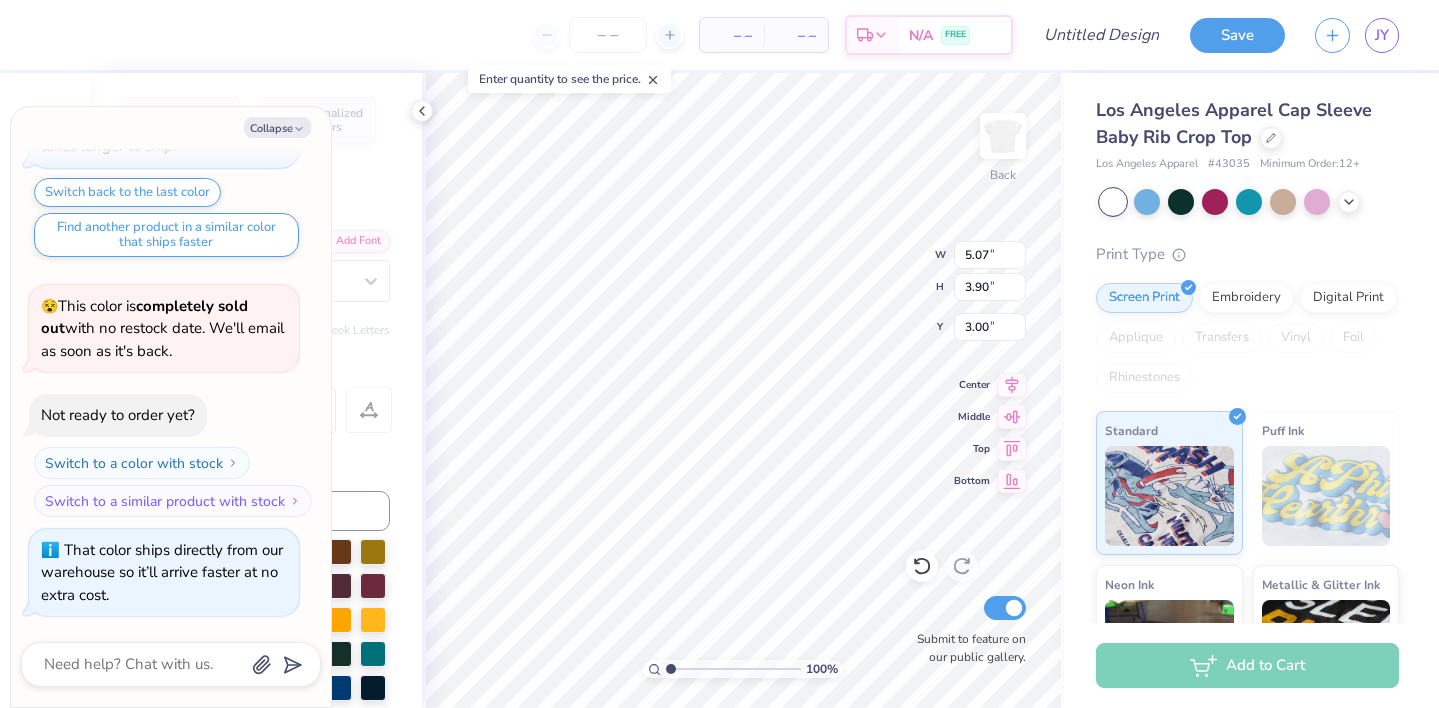 type on "x" 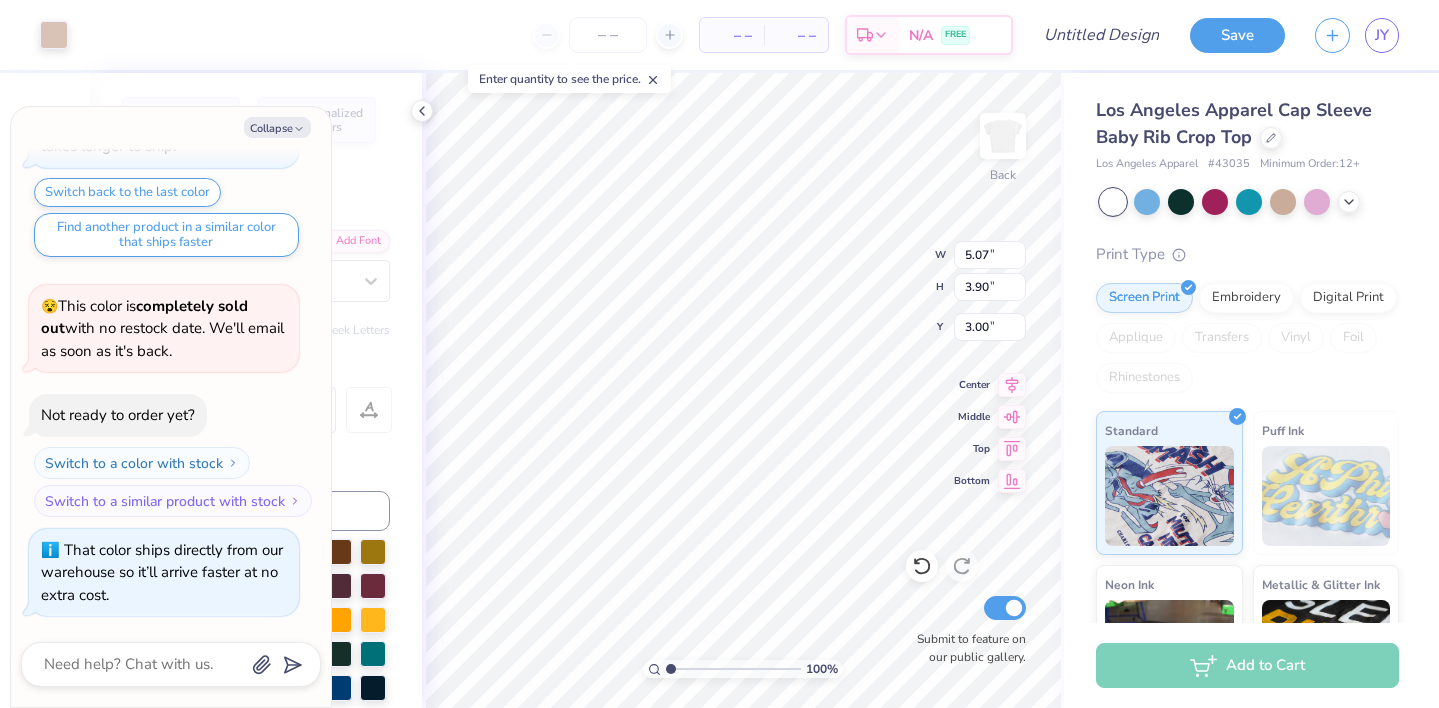 scroll, scrollTop: 1, scrollLeft: 1, axis: both 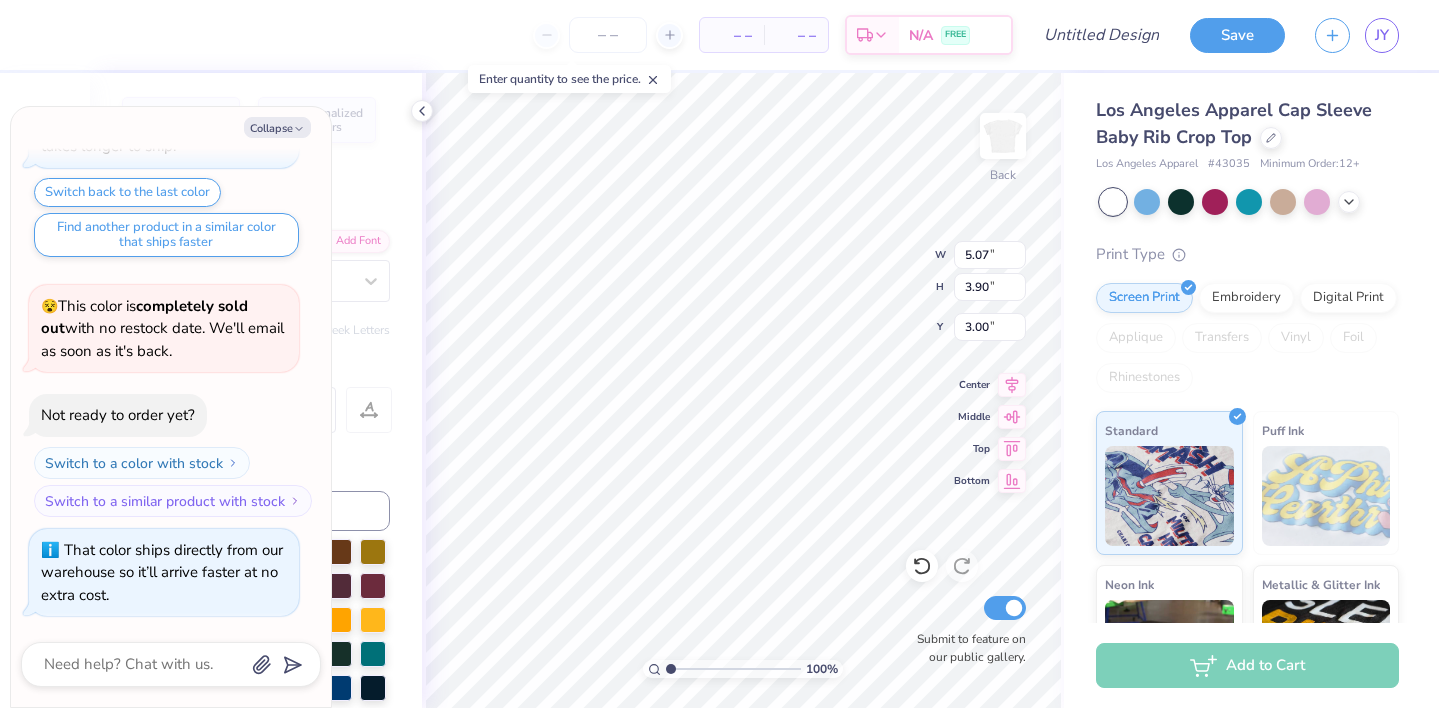 type on "x" 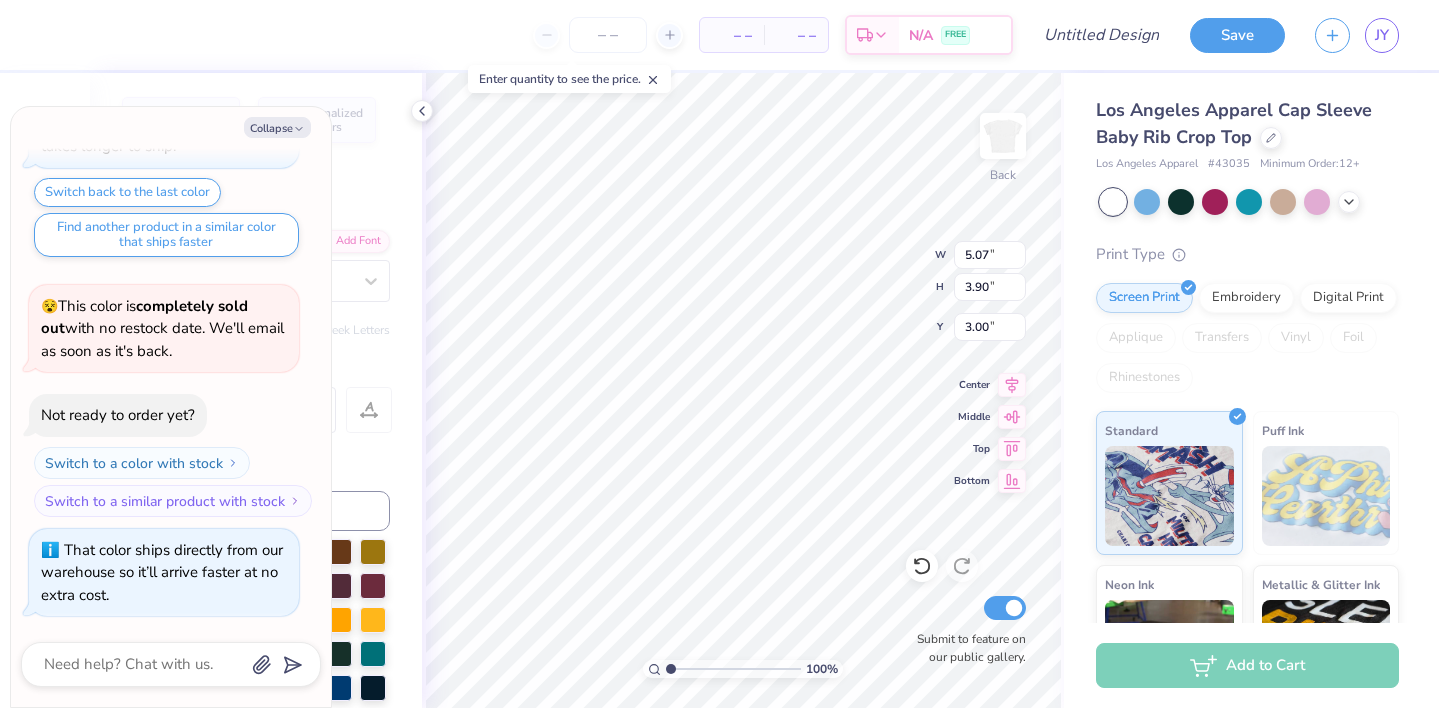 type on "Sigma
Theta
Psi" 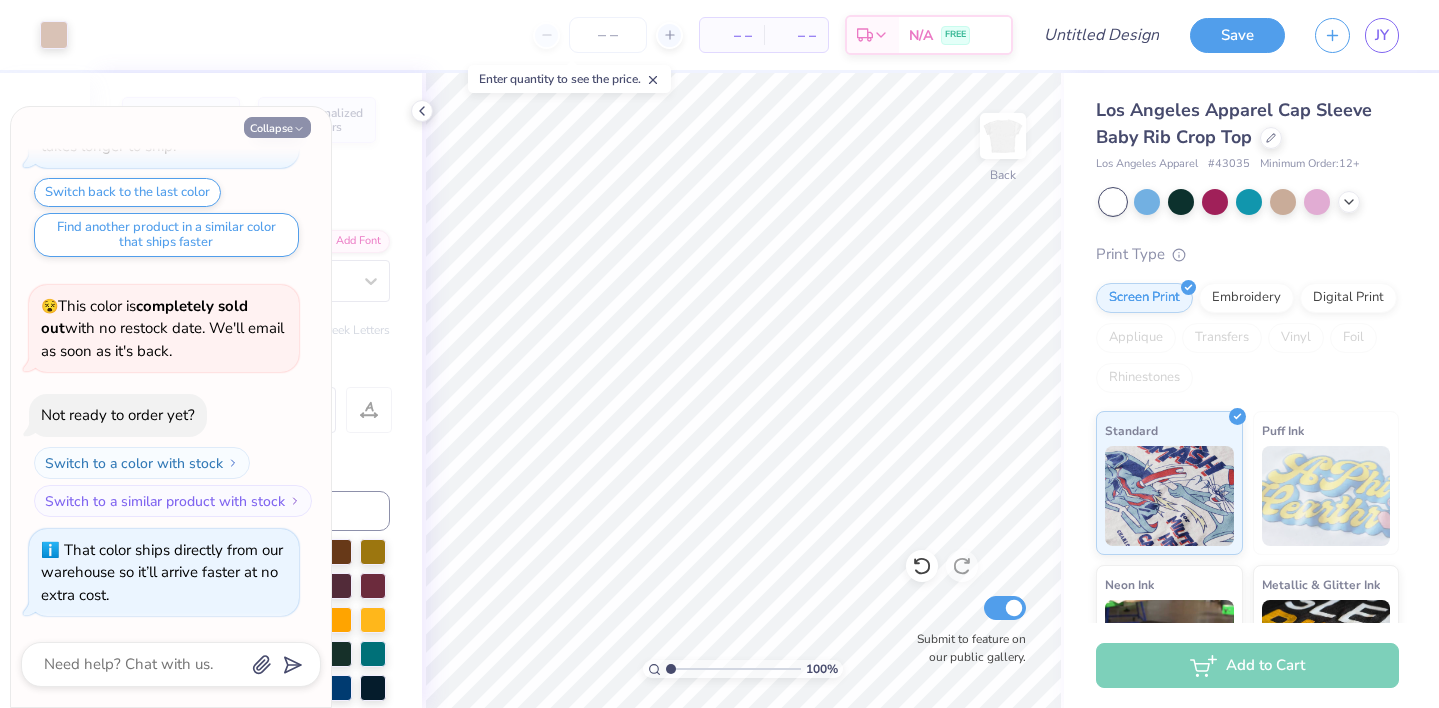 click on "Collapse" at bounding box center [277, 127] 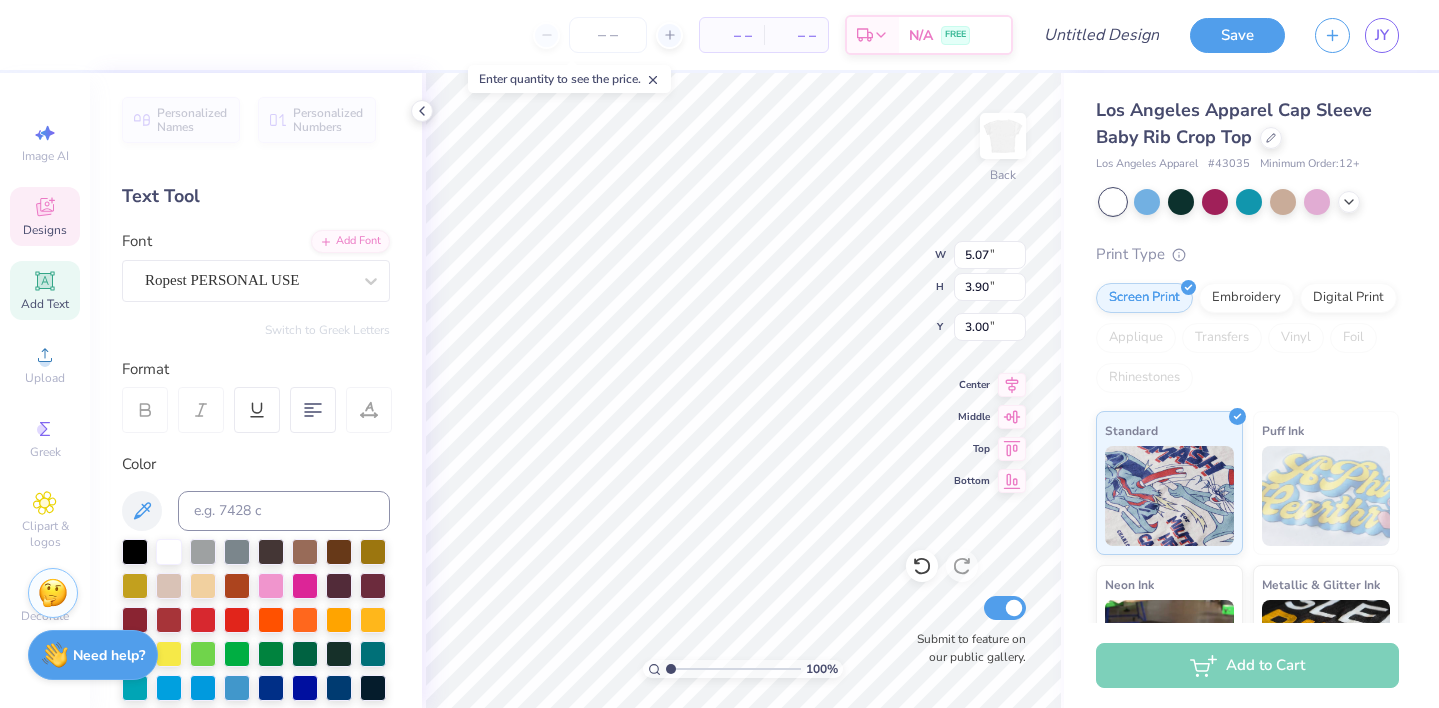 type on "Sigma
Psi" 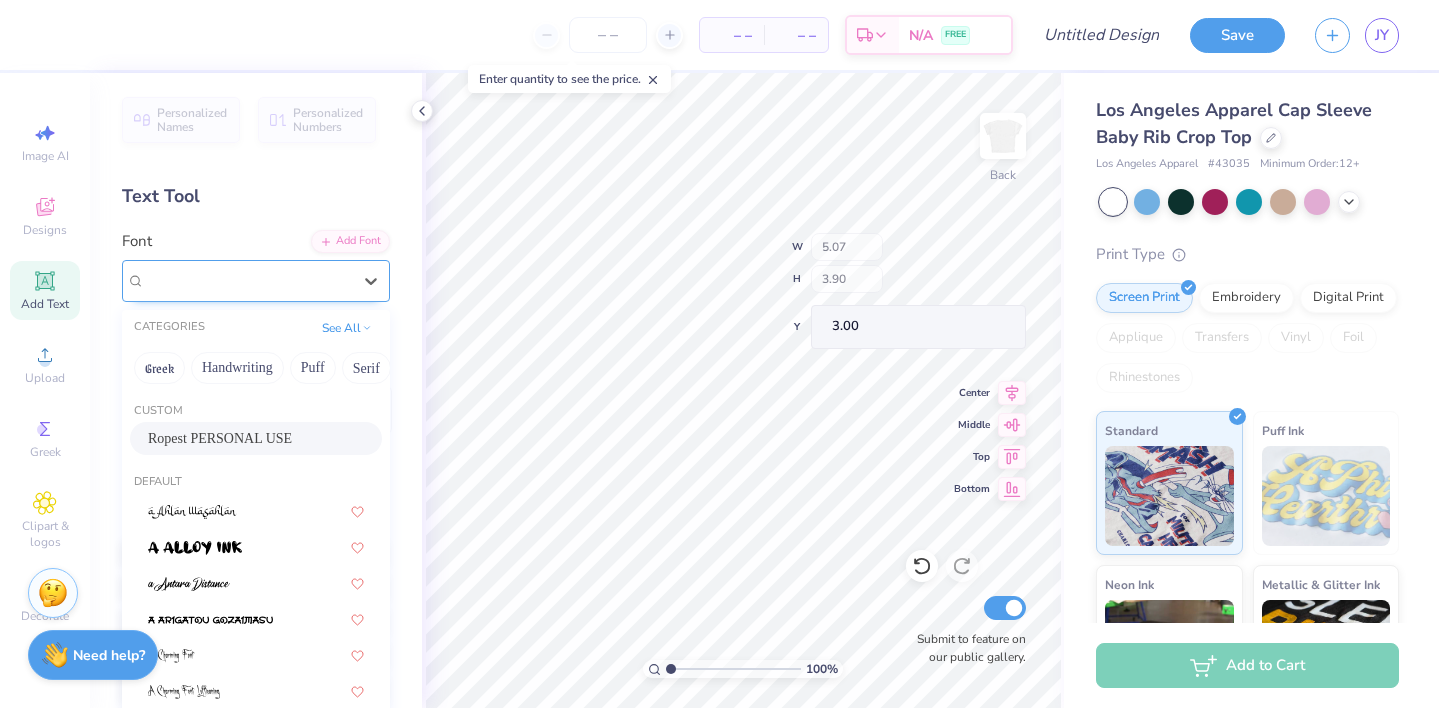 click on "Ropest PERSONAL USE" at bounding box center (248, 280) 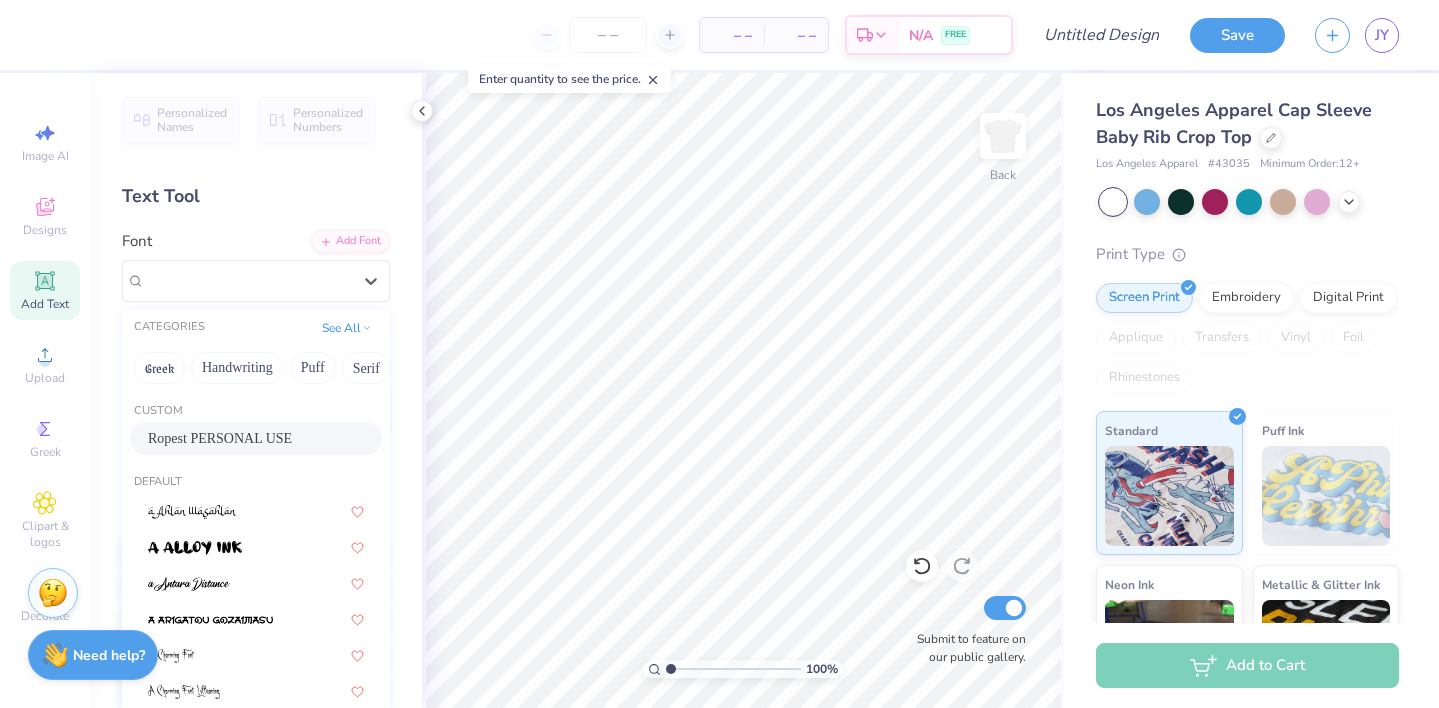 click on "Ropest PERSONAL USE" at bounding box center [220, 438] 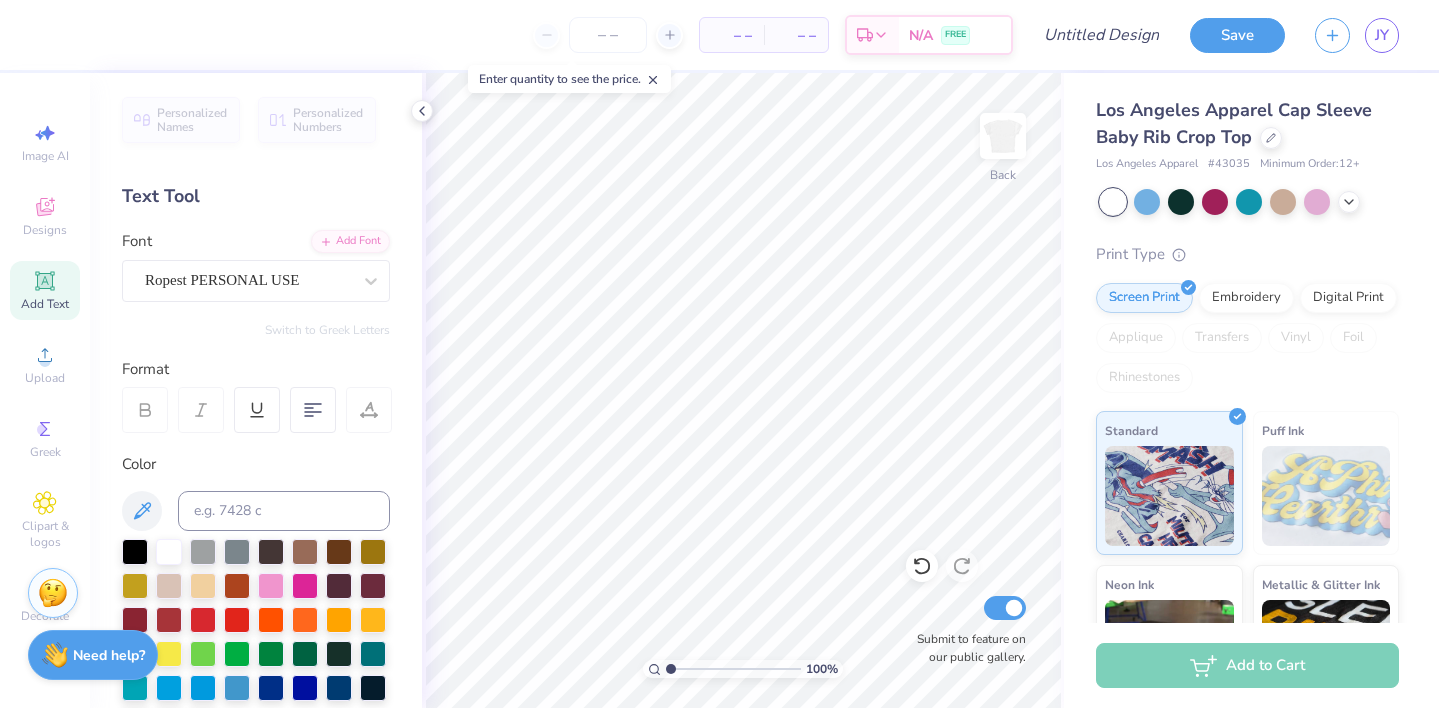 click on "Personalized Names Personalized Numbers Text Tool Add Font Font Ropest PERSONAL USE Switch to Greek Letters Format Color Styles Text Shape" at bounding box center [256, 390] 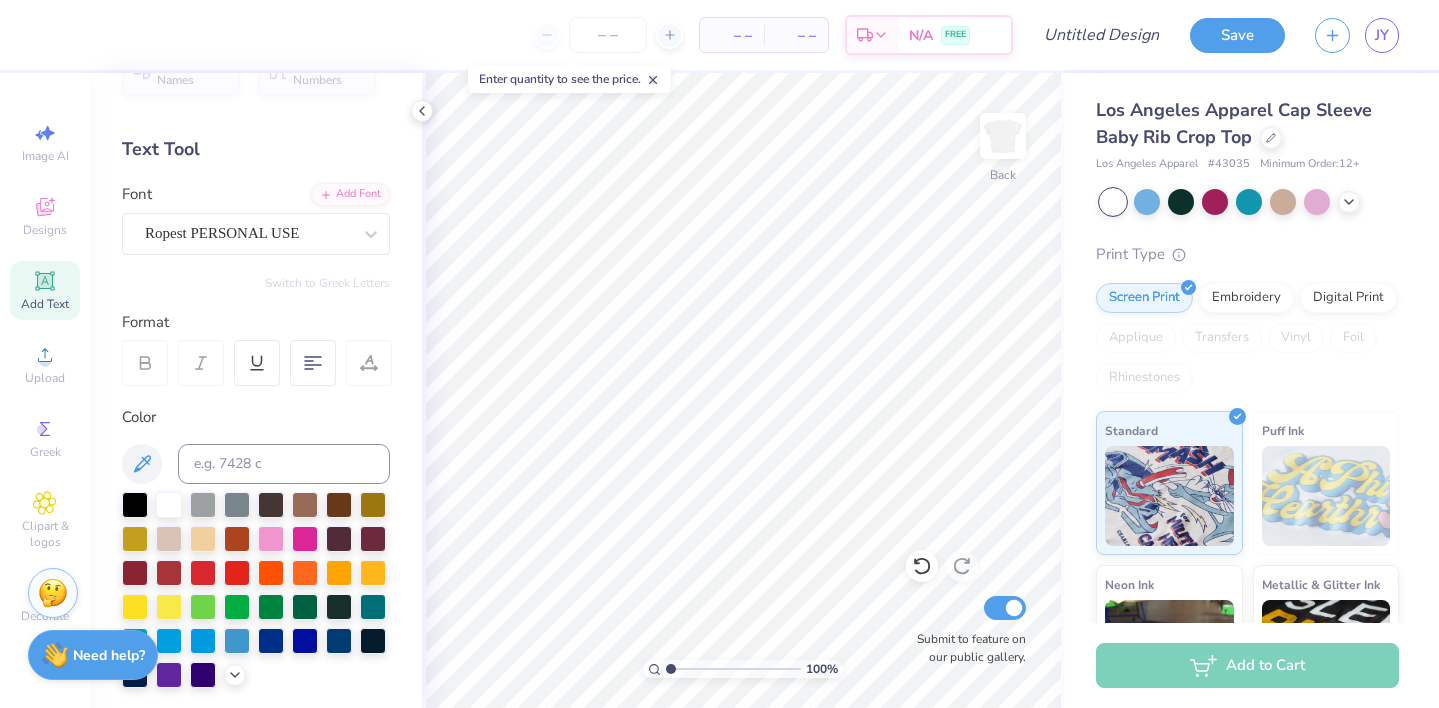 scroll, scrollTop: 0, scrollLeft: 0, axis: both 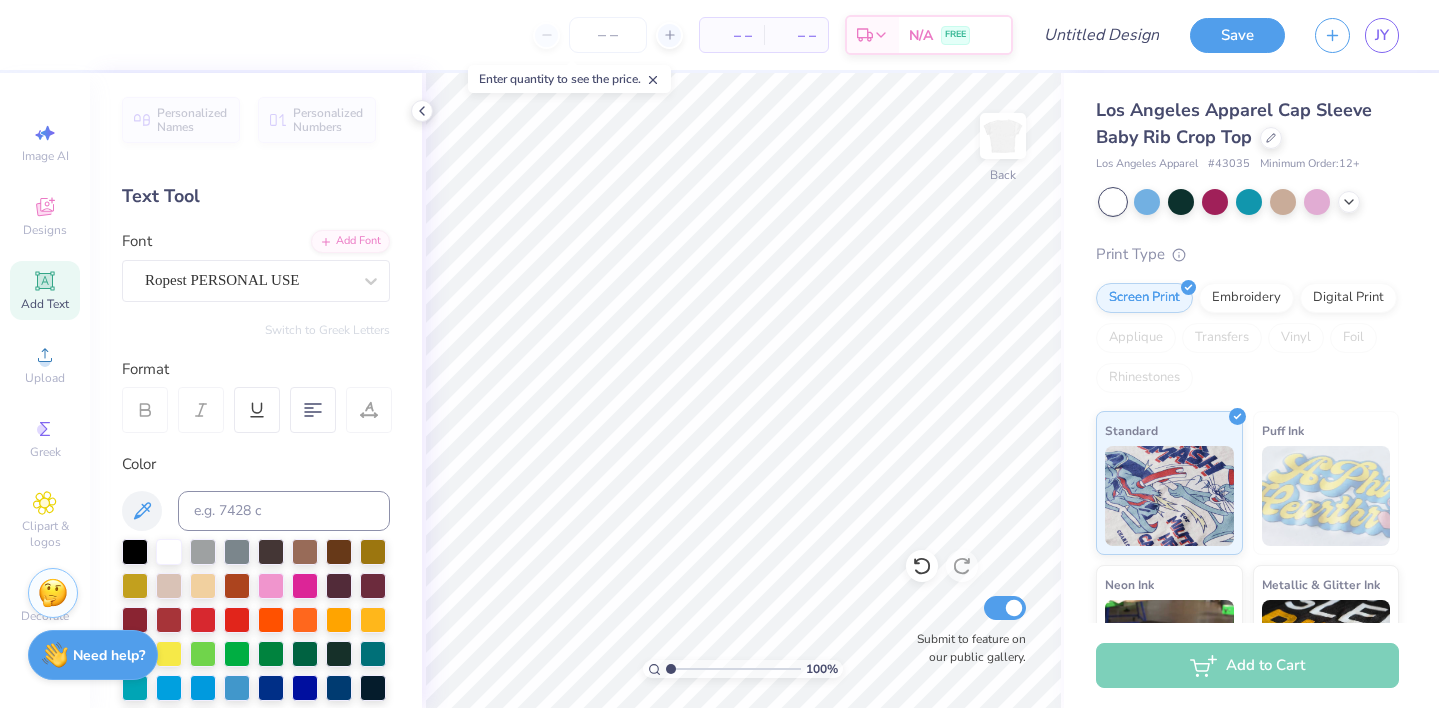 click on "Personalized Names Personalized Numbers Text Tool Add Font Font Ropest PERSONAL USE Switch to Greek Letters Format Color Styles Text Shape" at bounding box center (256, 390) 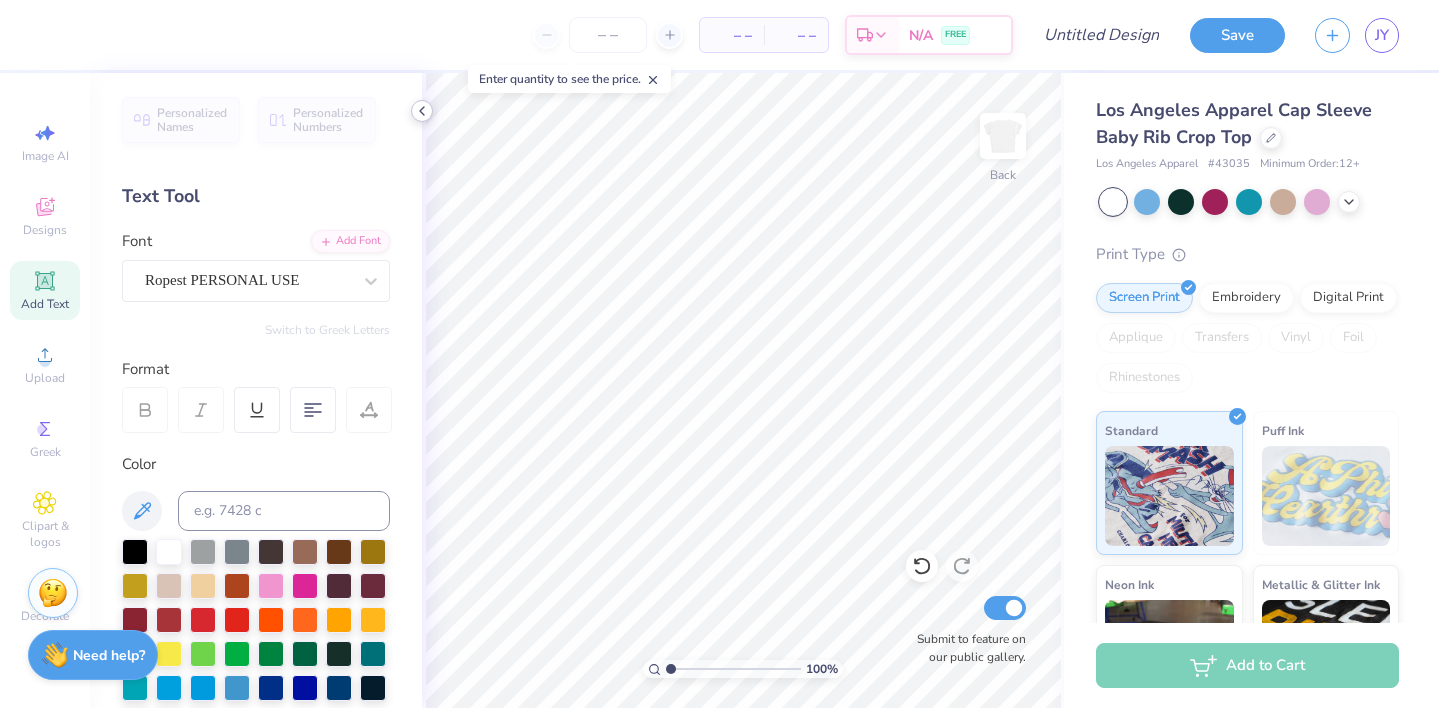 click 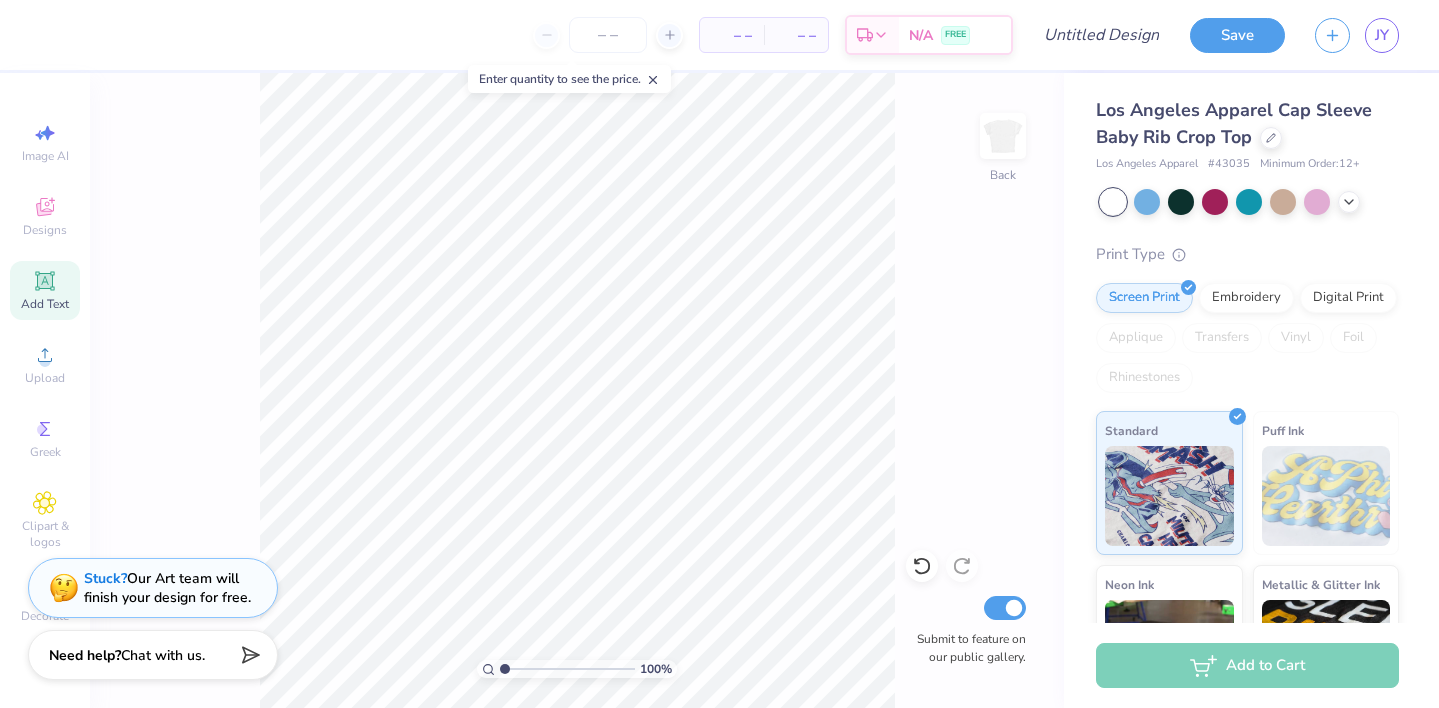 click on "Image AI Designs Add Text Upload Greek Clipart & logos Decorate" at bounding box center (45, 372) 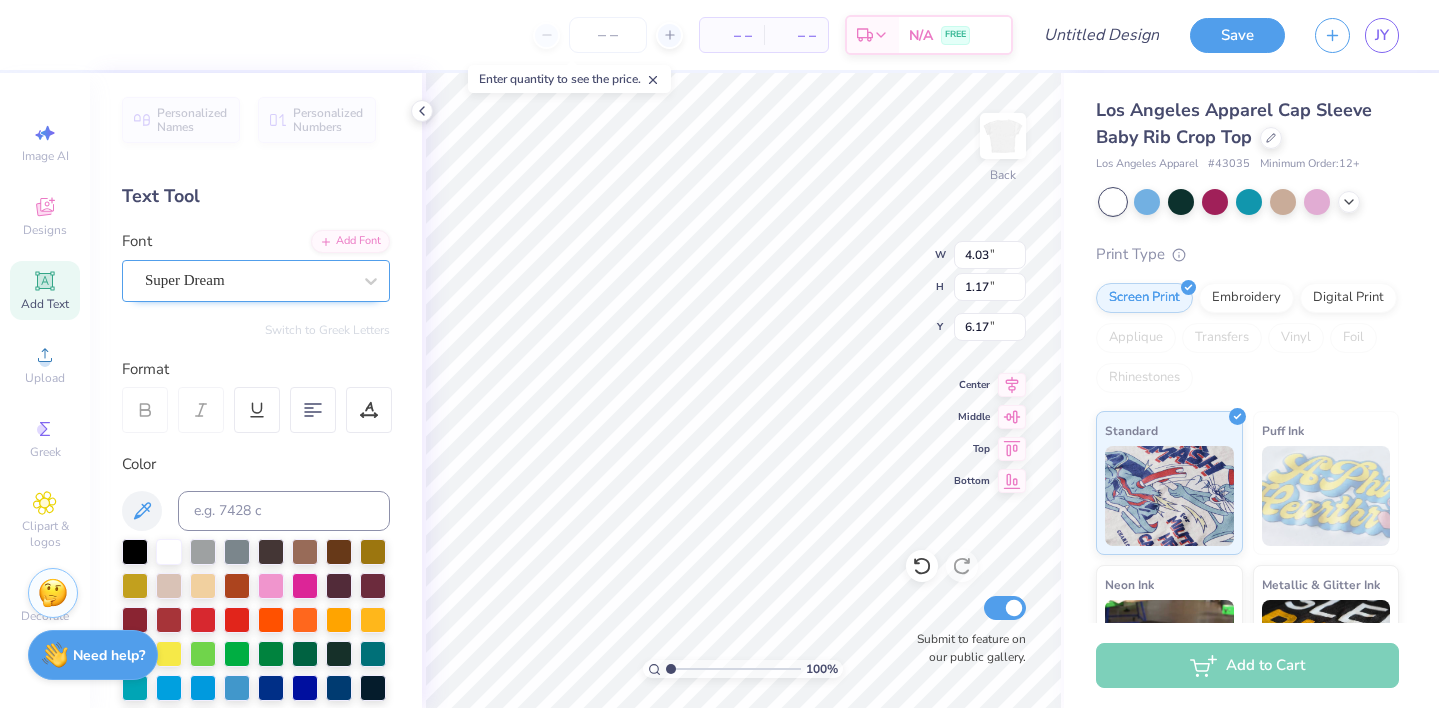 click on "Super Dream" at bounding box center (248, 280) 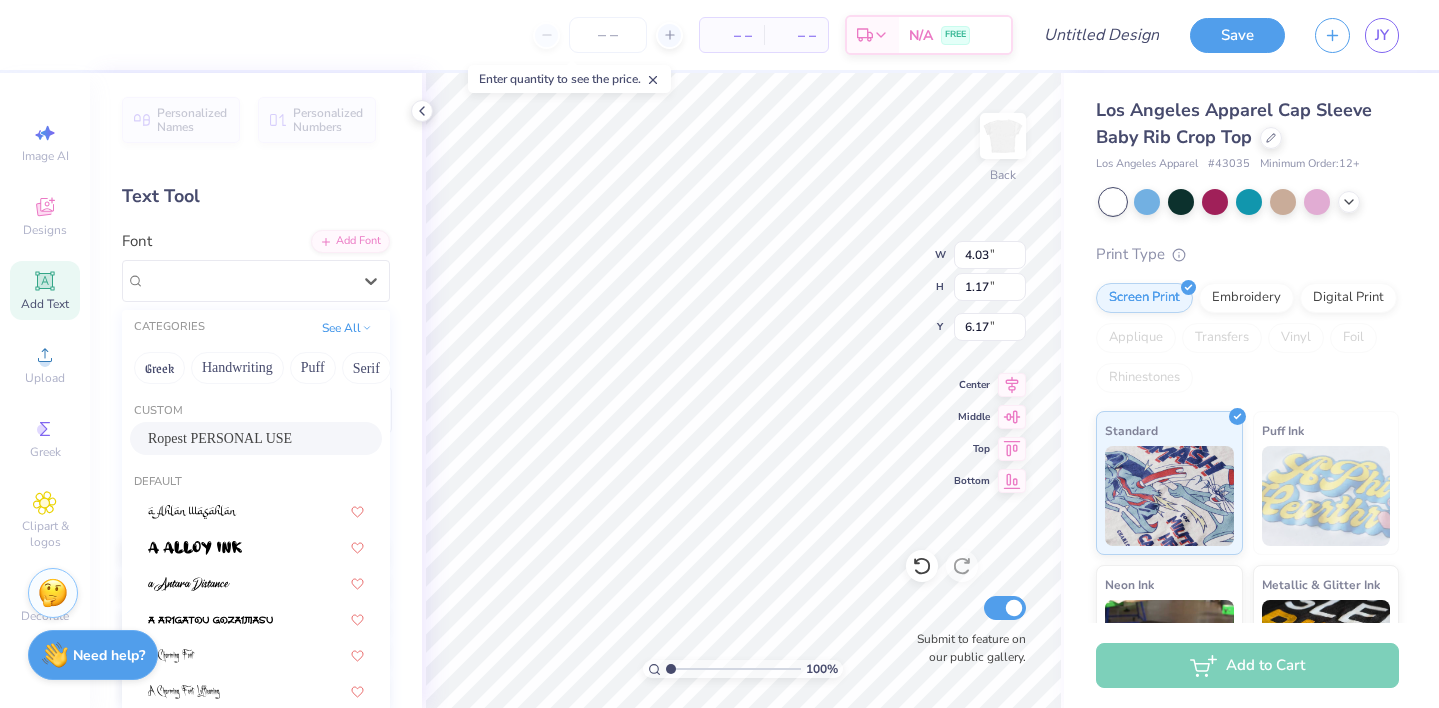 click on "Ropest PERSONAL USE" at bounding box center (220, 438) 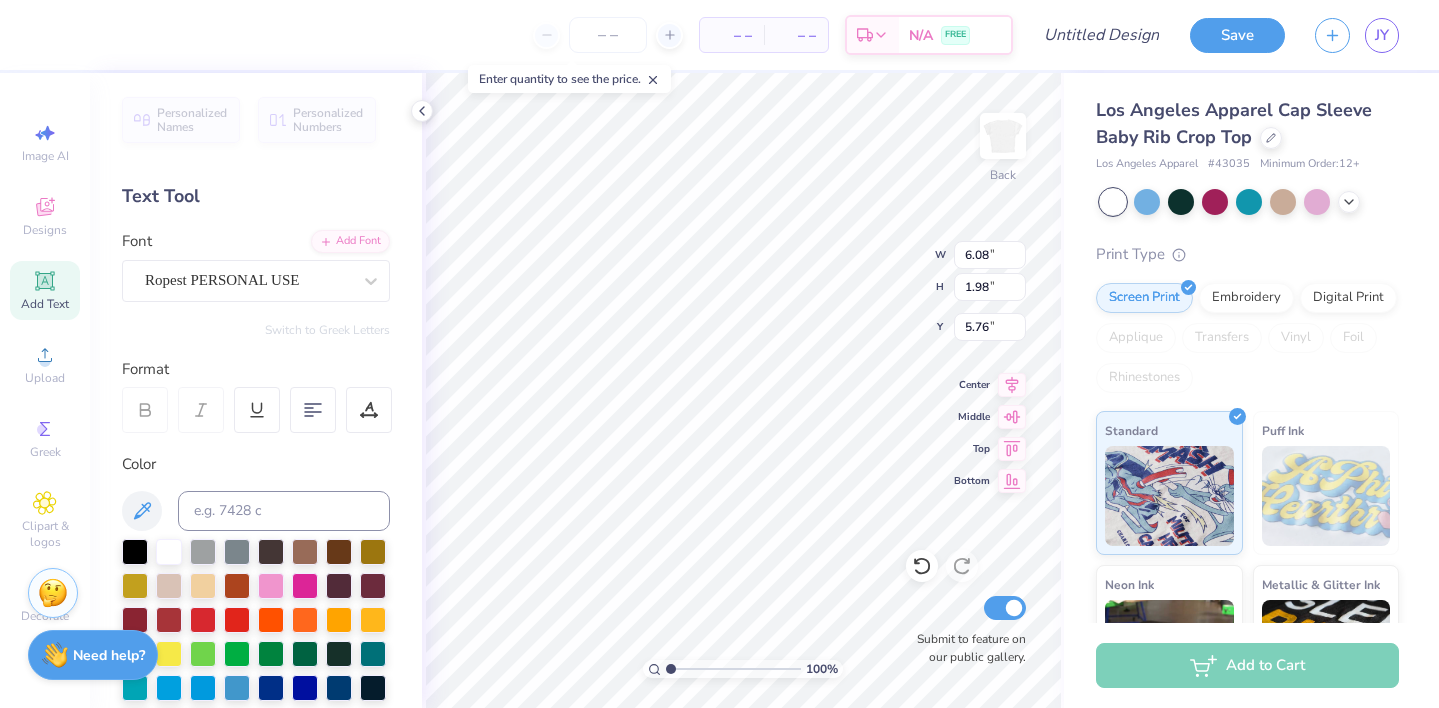 type on "6.08" 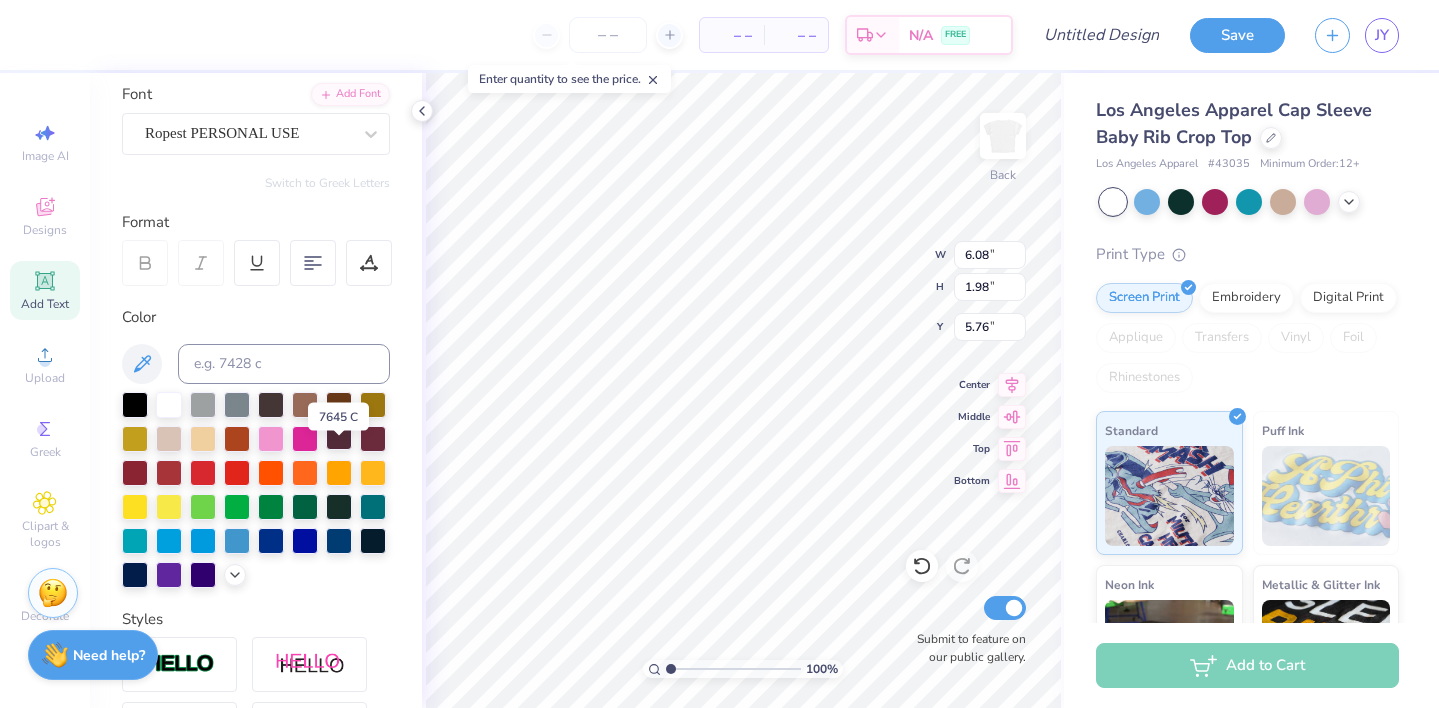 scroll, scrollTop: 155, scrollLeft: 0, axis: vertical 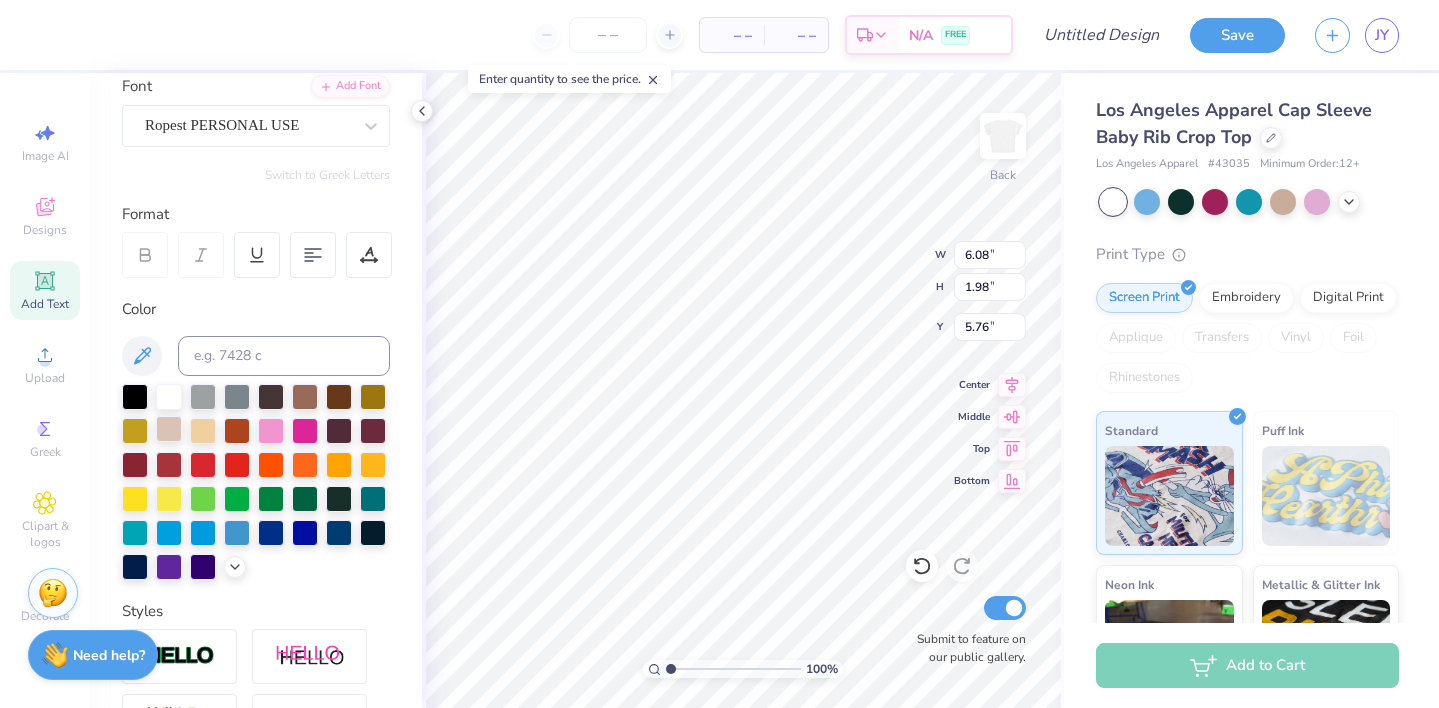 type on "Sigma Theta
Psi" 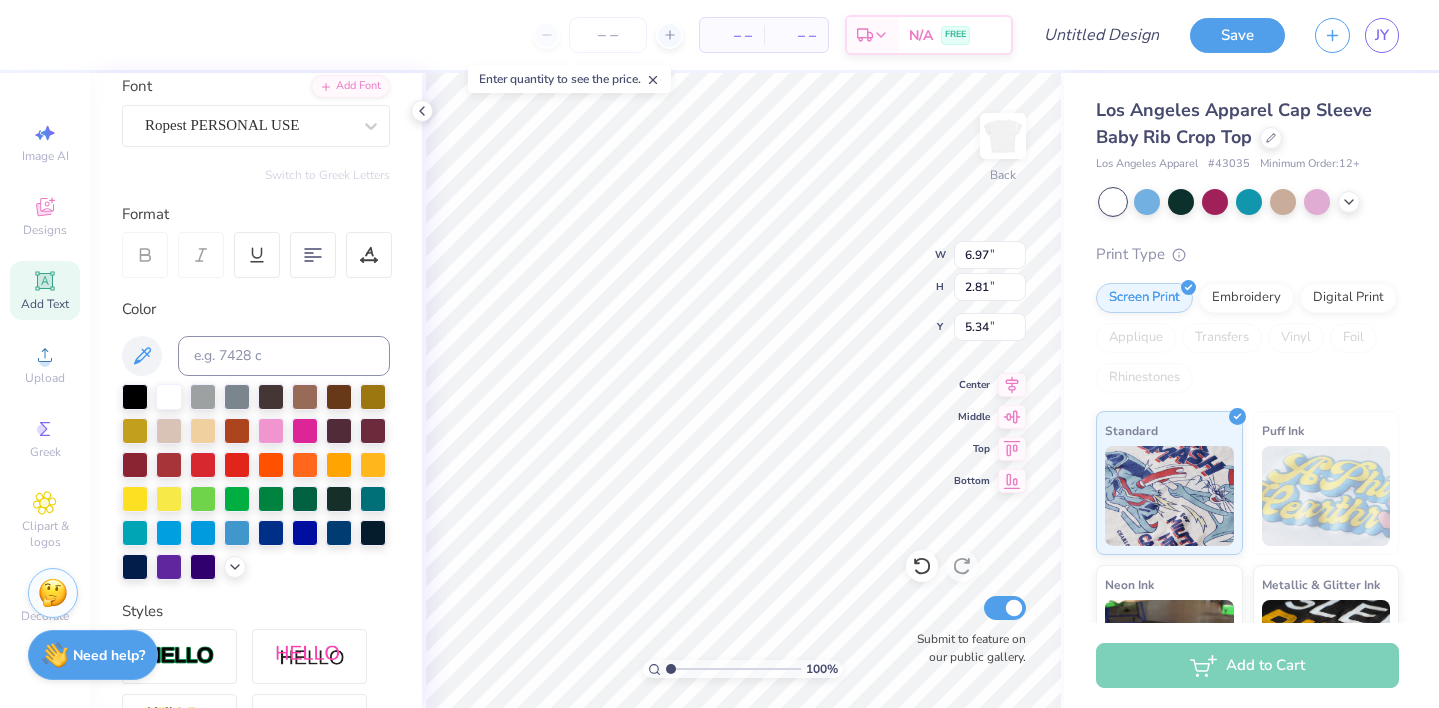 type on "2.77" 